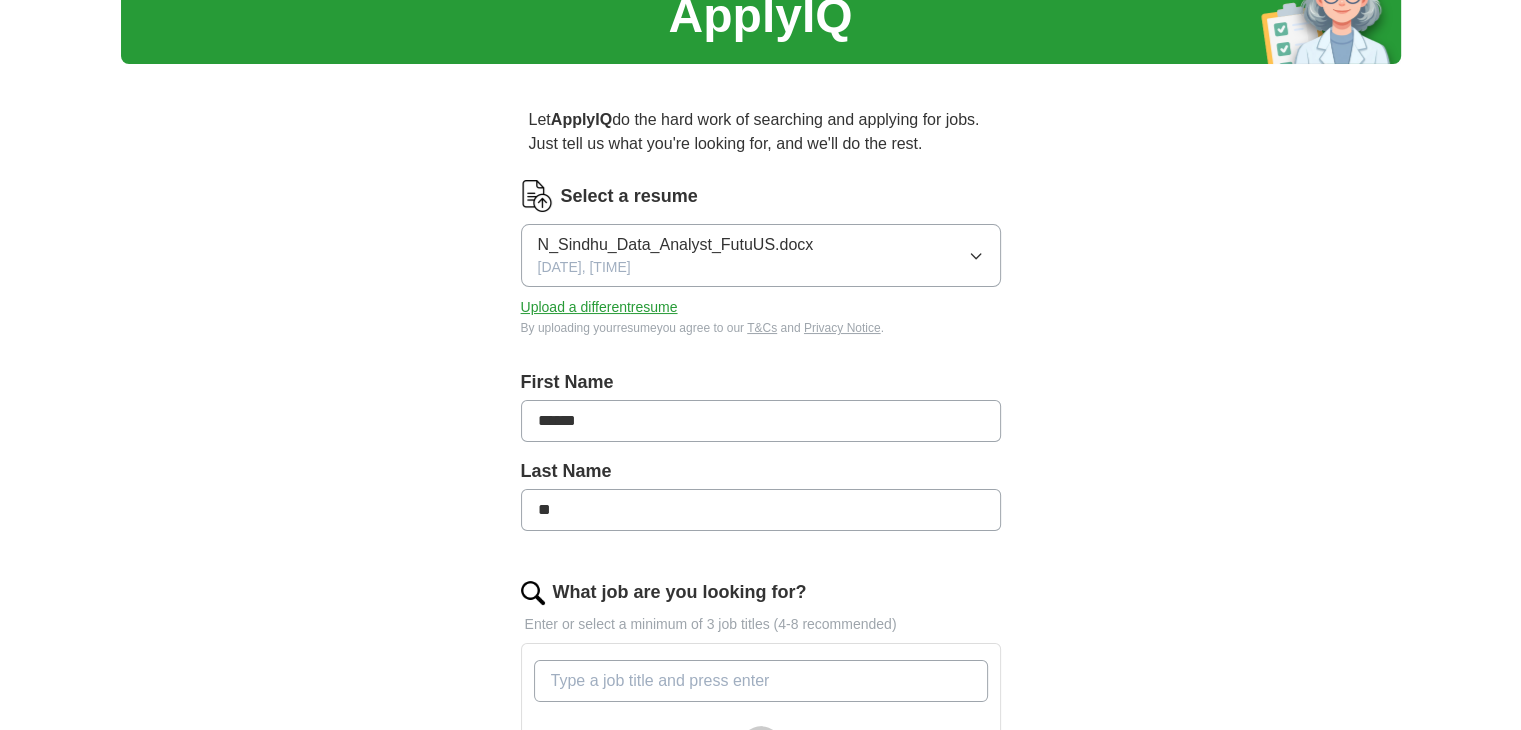 scroll, scrollTop: 200, scrollLeft: 0, axis: vertical 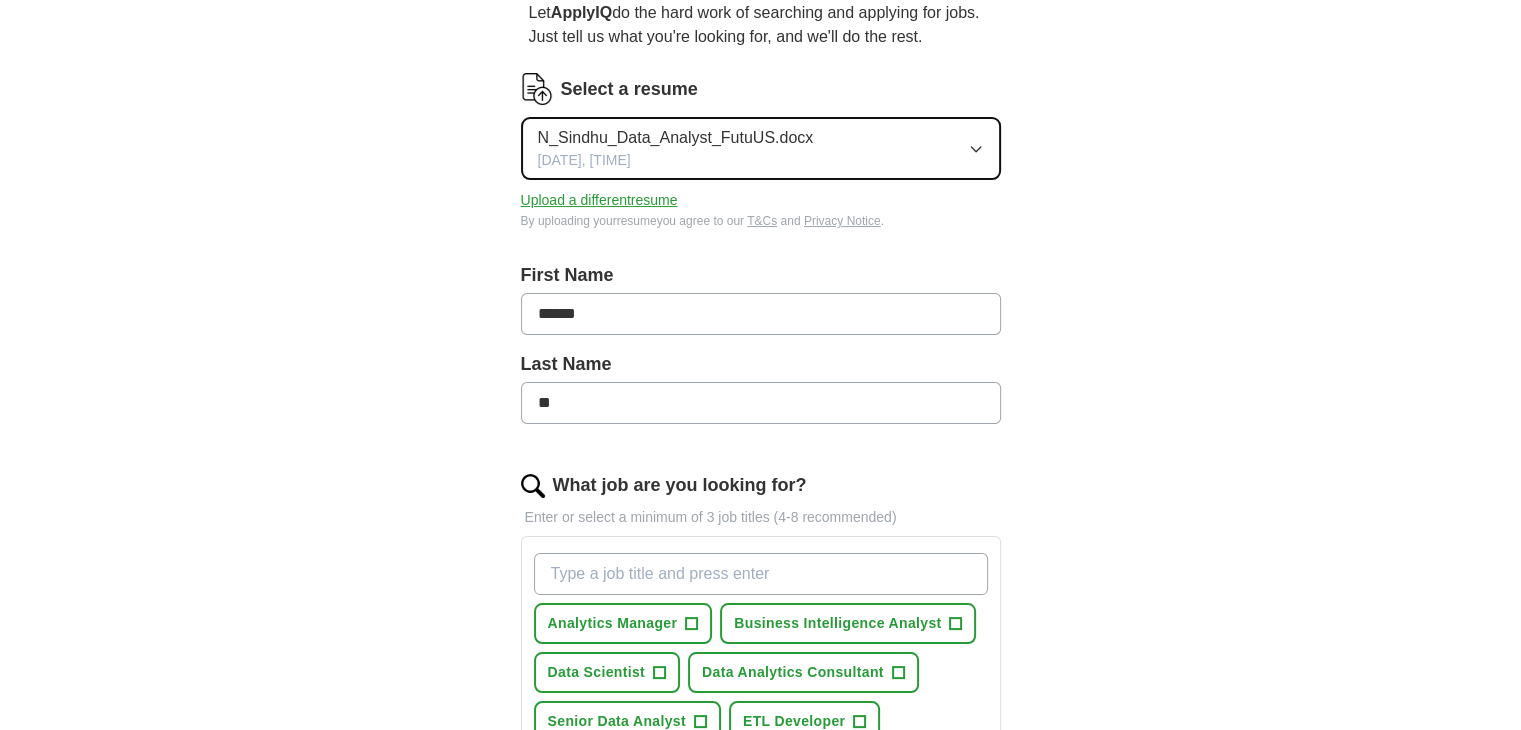 click 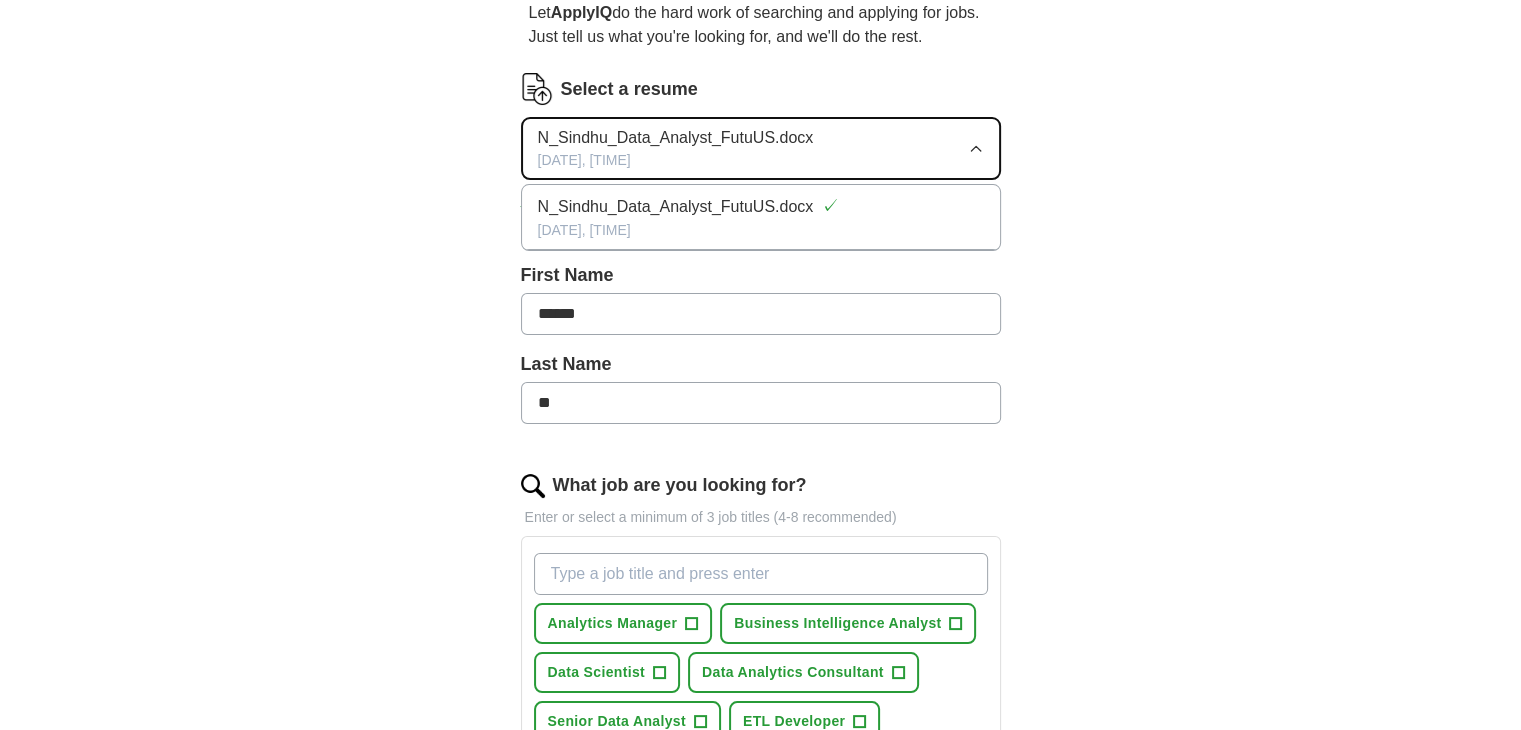 click on "N_Sindhu_Data_Analyst_FutuUS.docx" at bounding box center [676, 138] 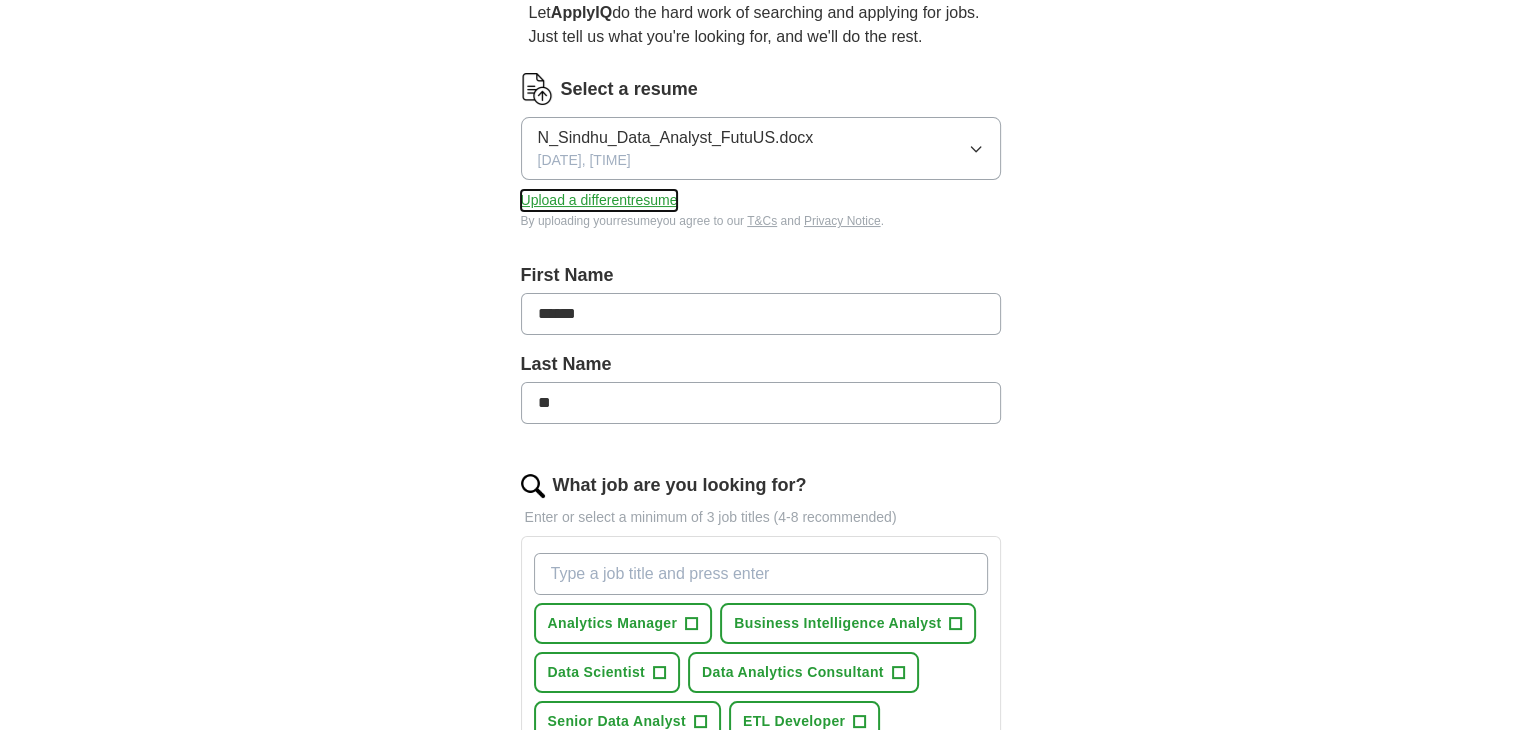 click on "Upload a different  resume" at bounding box center [599, 200] 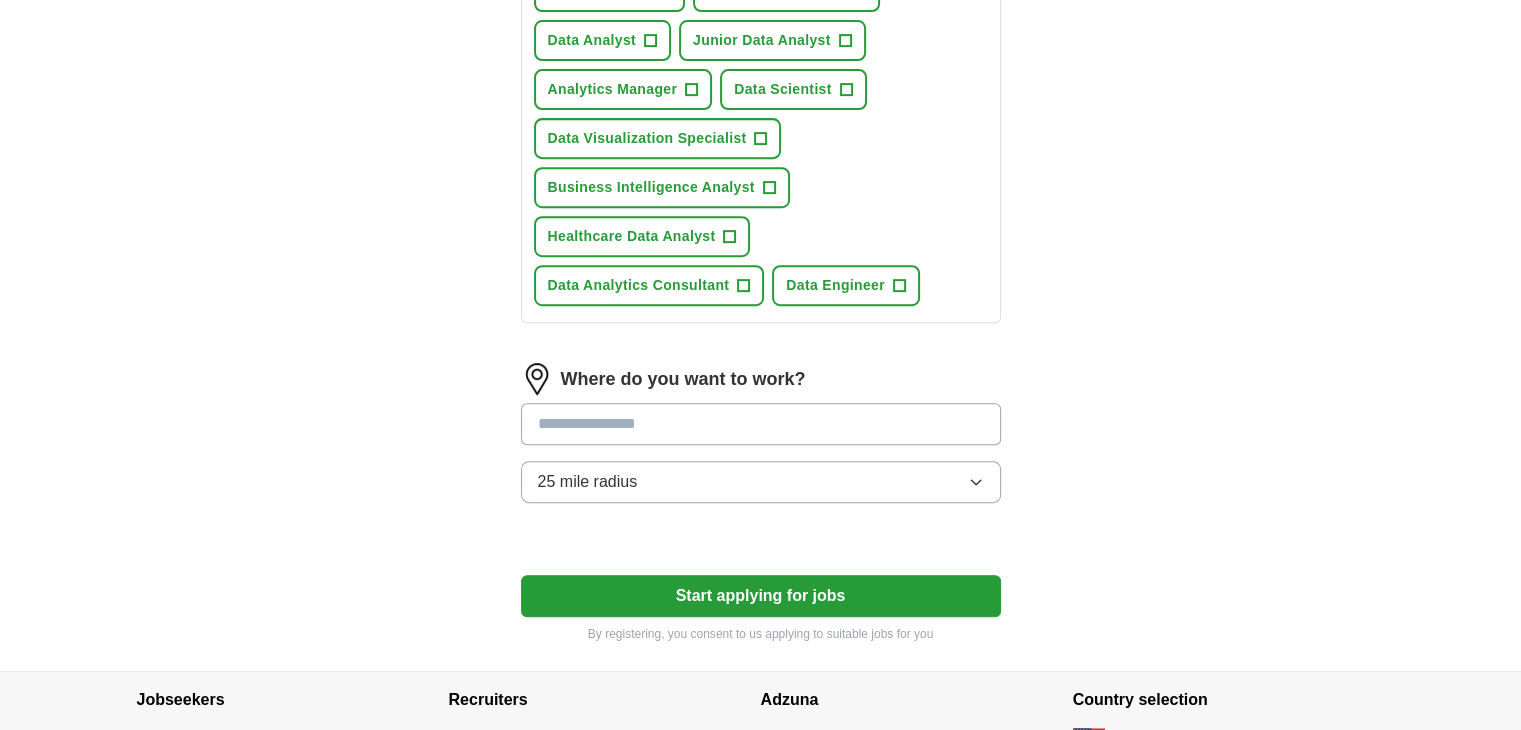 scroll, scrollTop: 900, scrollLeft: 0, axis: vertical 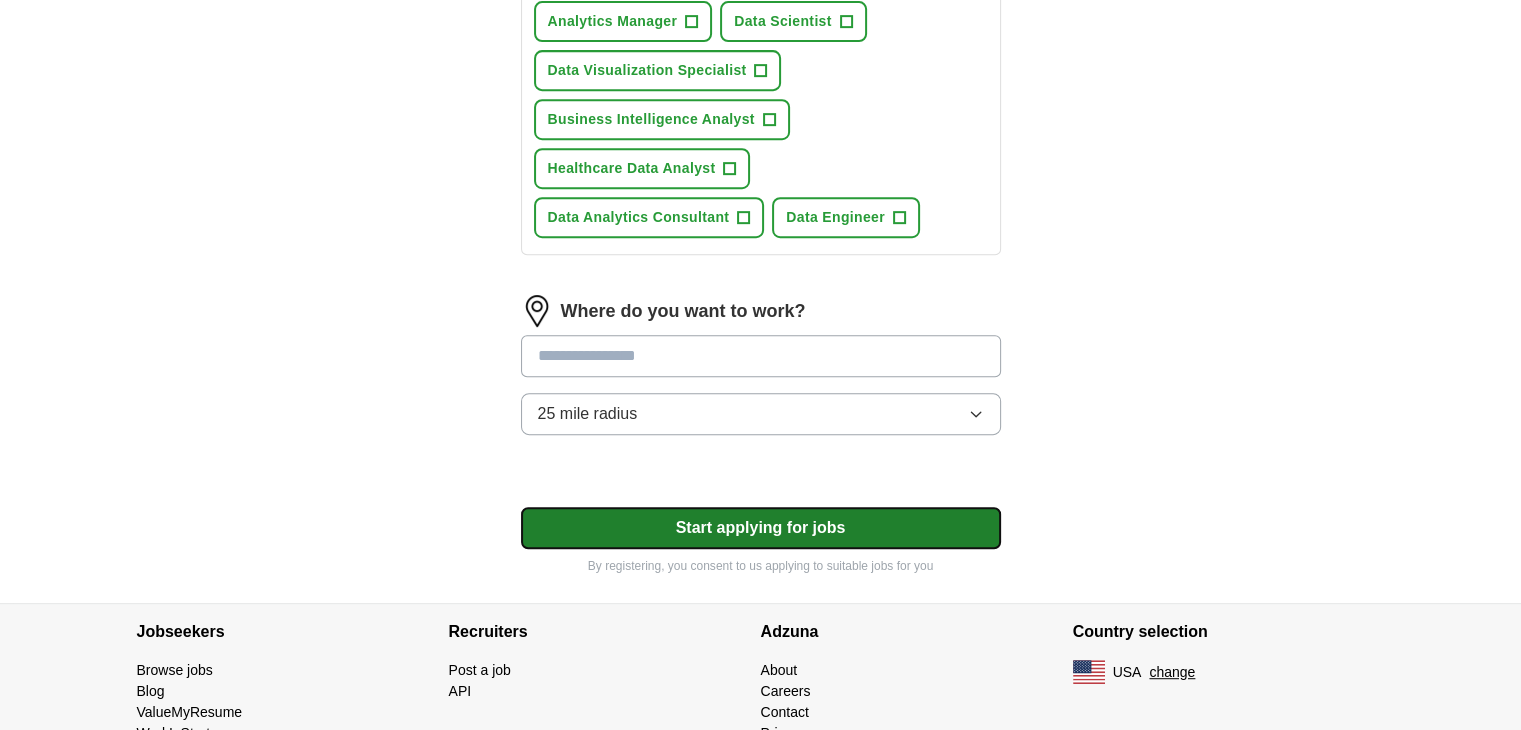 click on "Start applying for jobs" at bounding box center (761, 528) 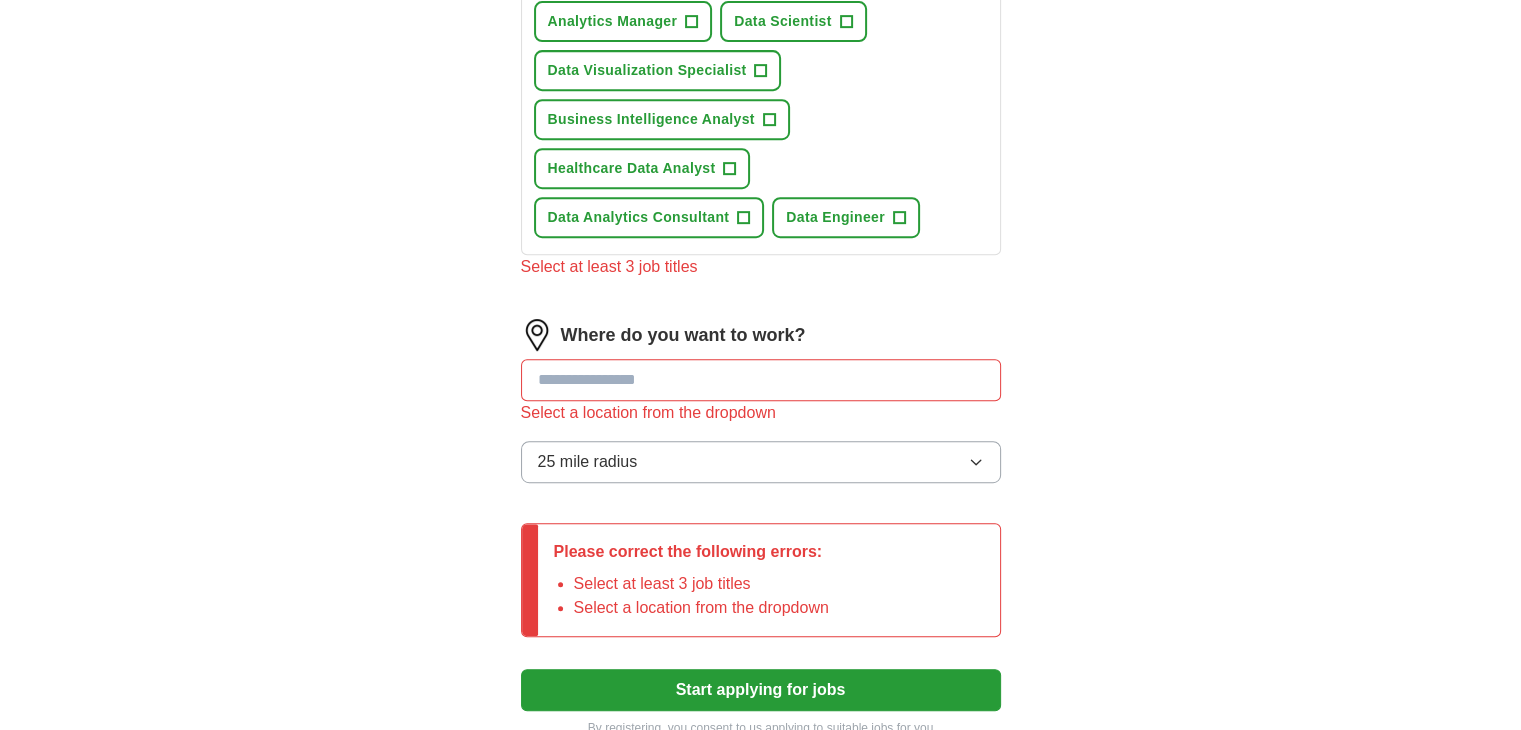 click at bounding box center (761, 380) 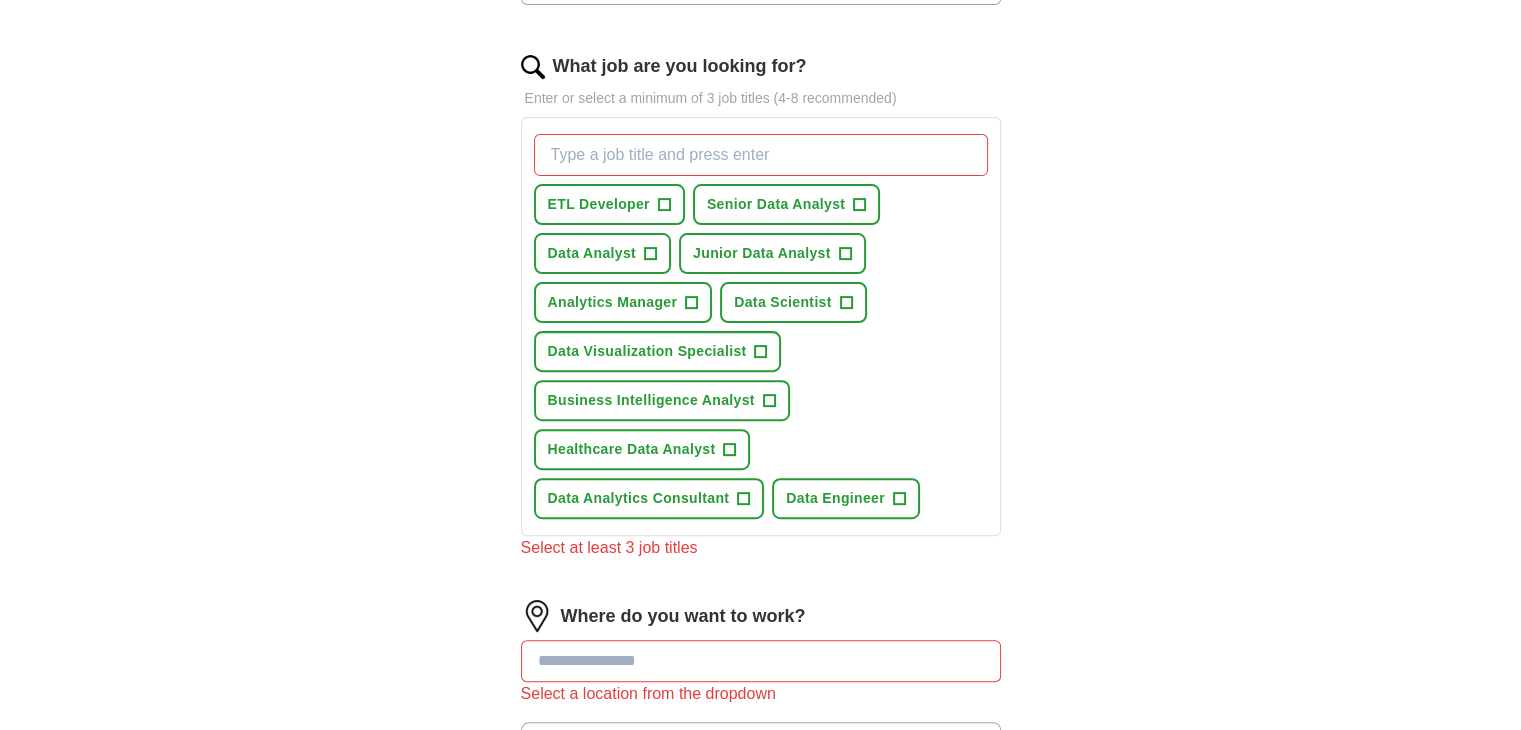 scroll, scrollTop: 600, scrollLeft: 0, axis: vertical 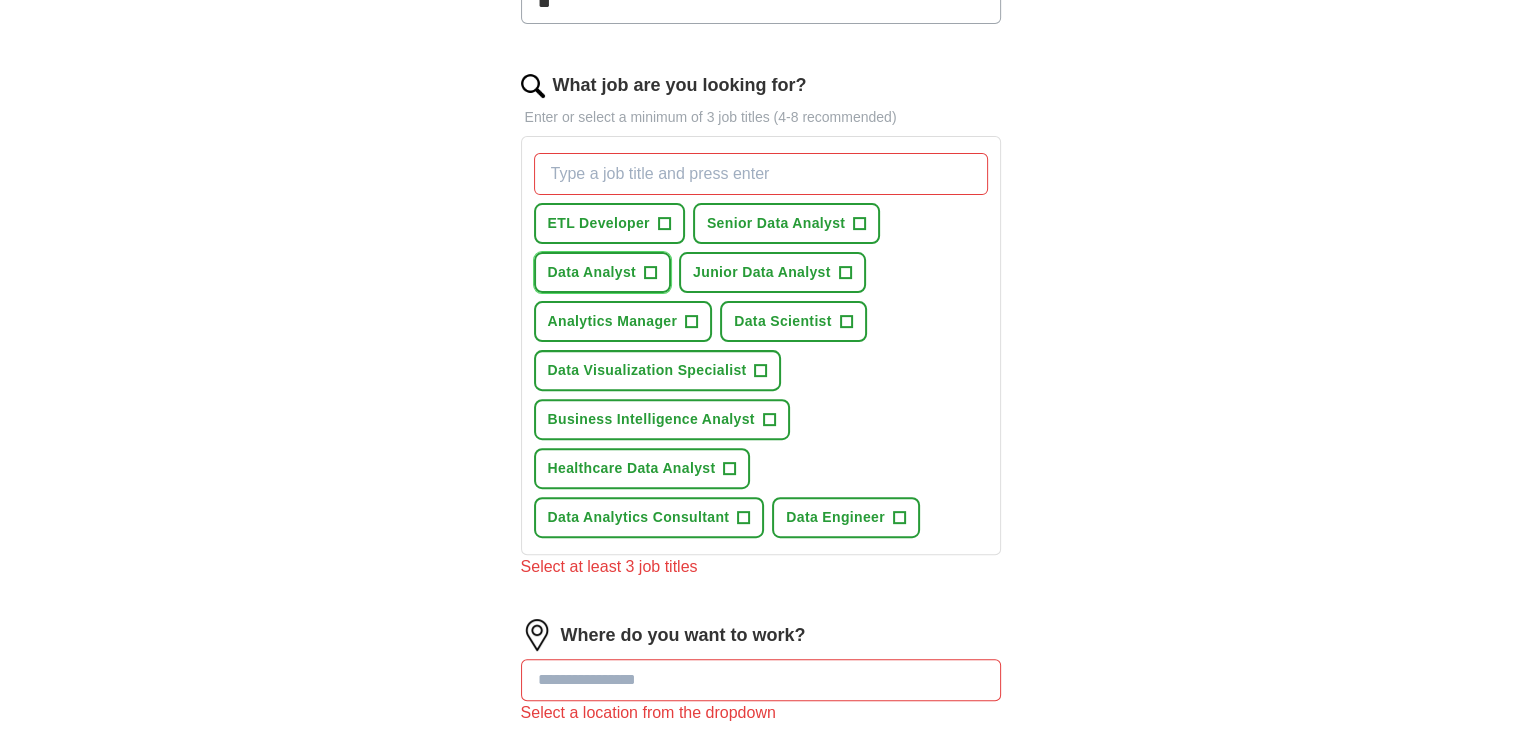 click on "Data Analyst" at bounding box center (592, 272) 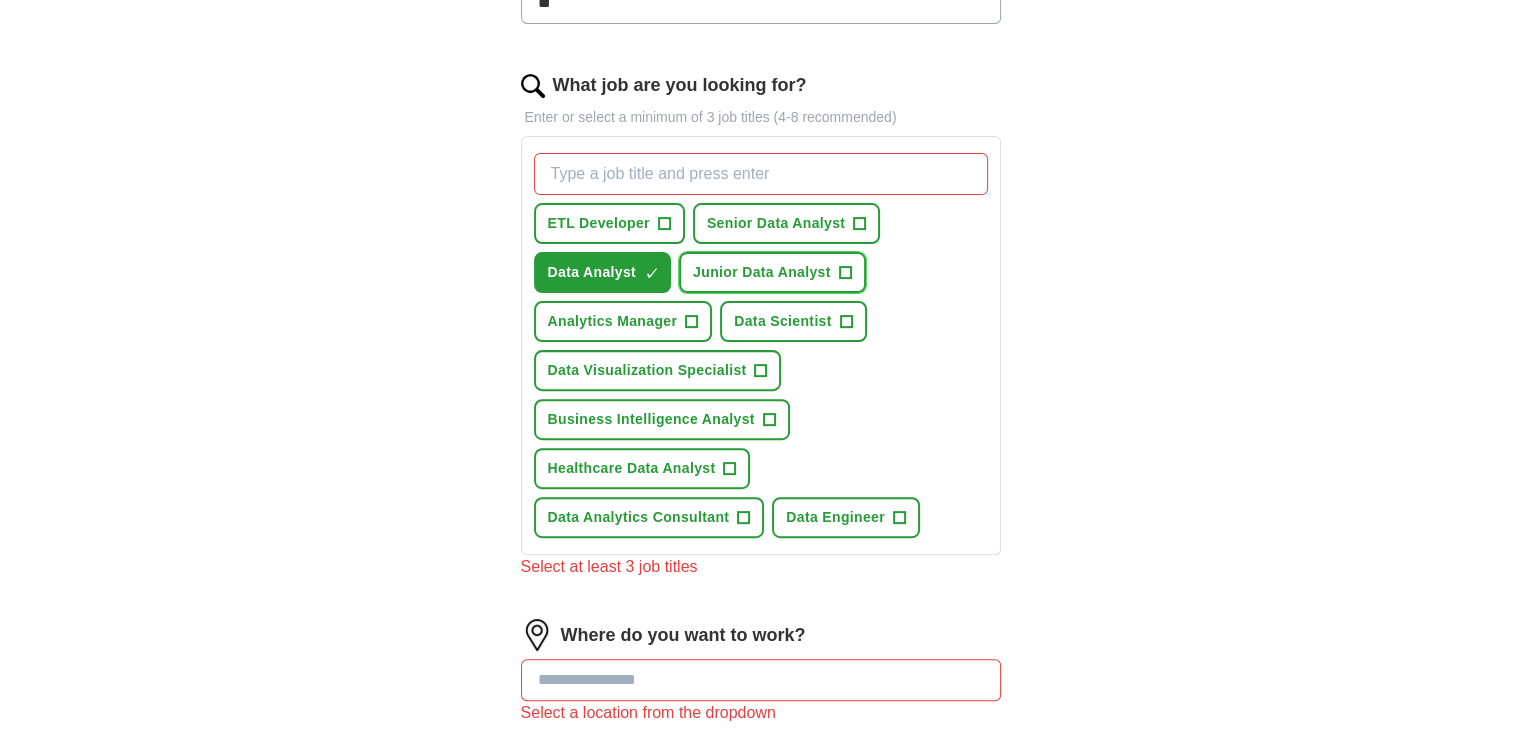 click on "+" at bounding box center [845, 273] 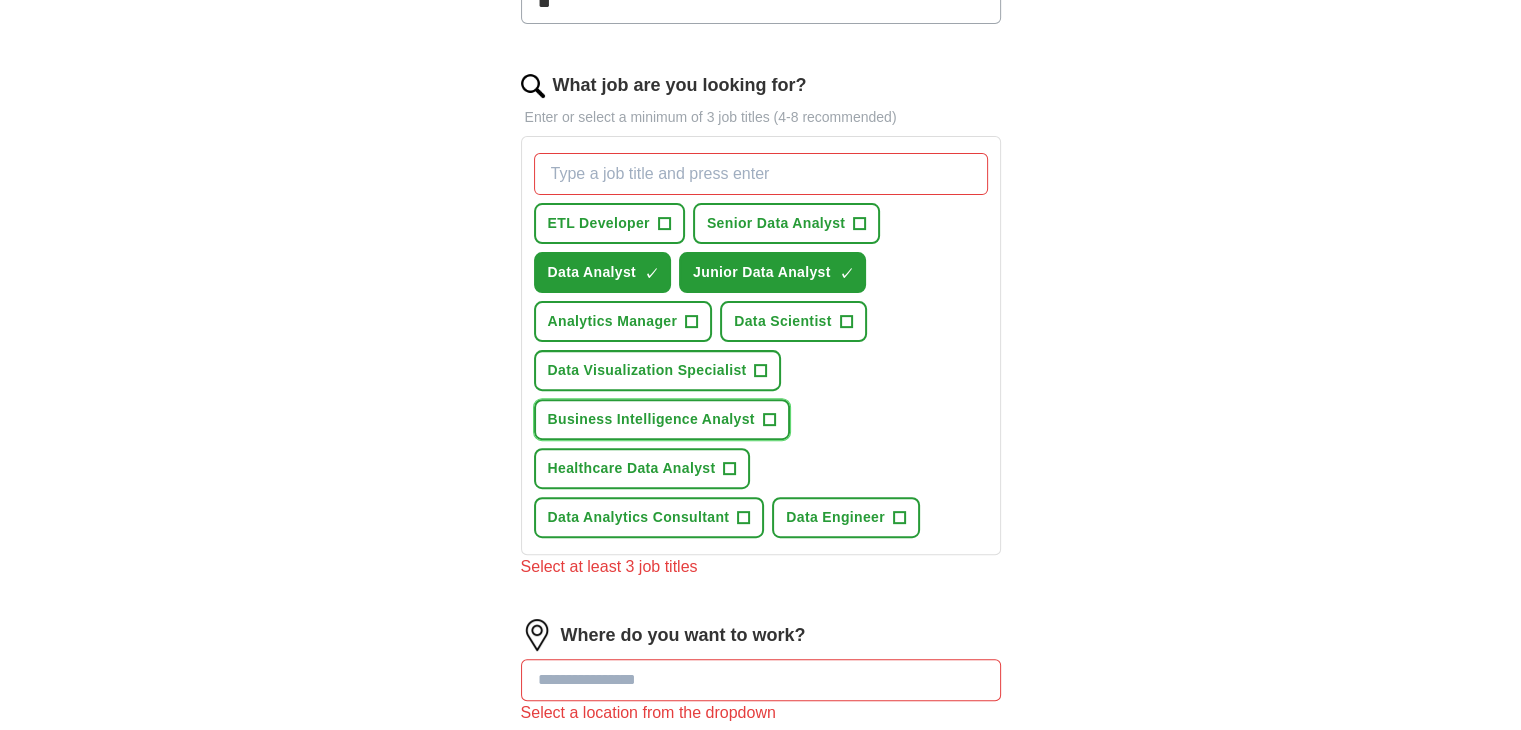 click on "Business Intelligence Analyst" at bounding box center (651, 419) 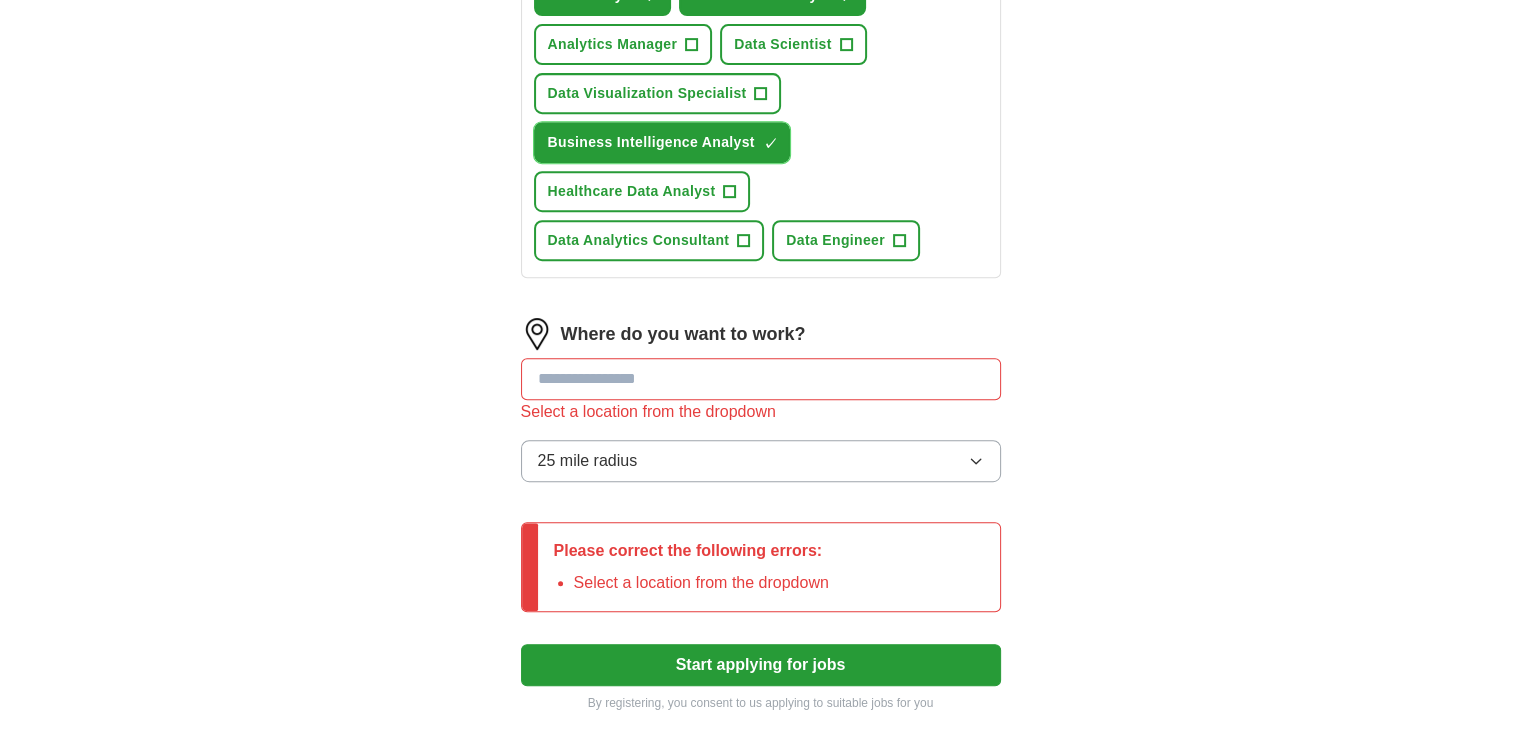 scroll, scrollTop: 900, scrollLeft: 0, axis: vertical 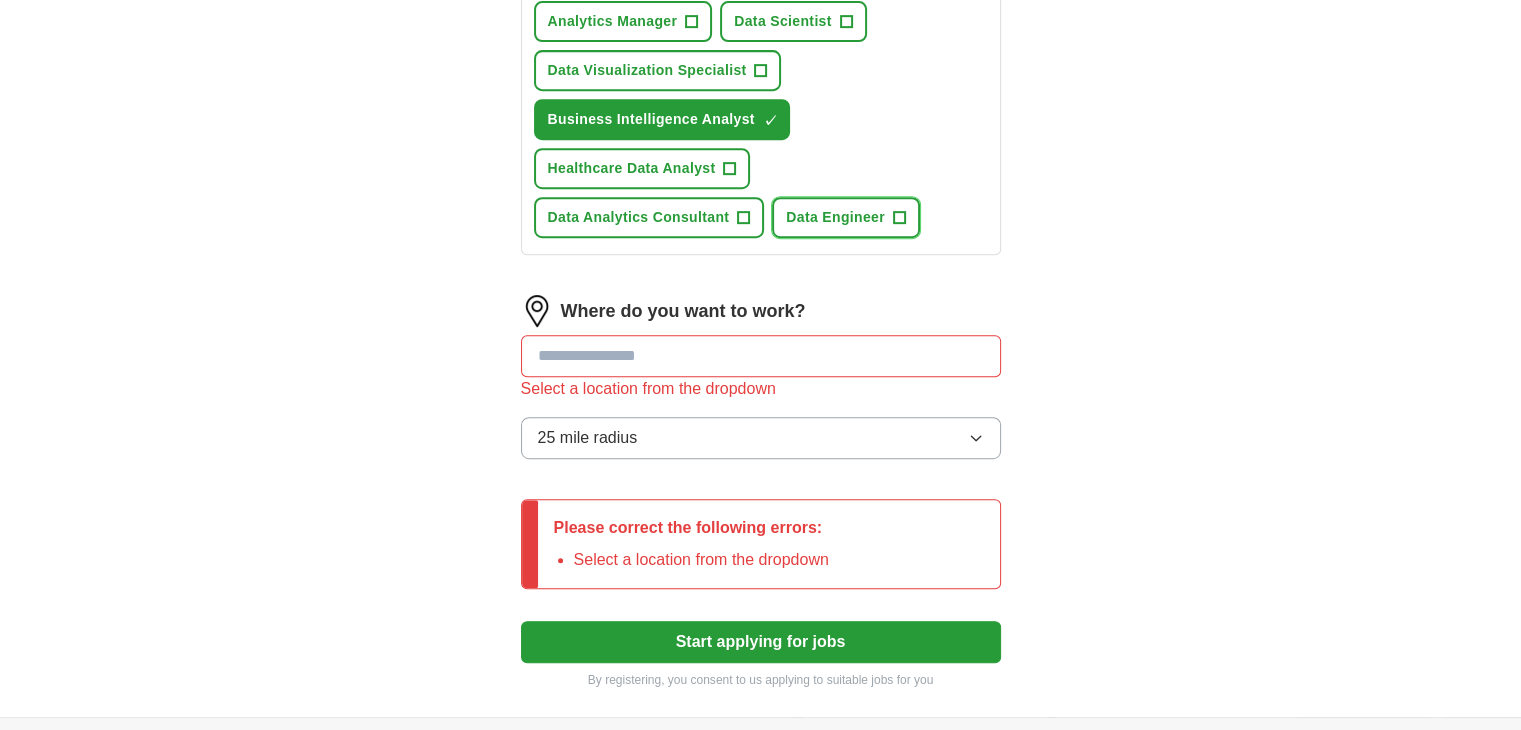 click on "+" at bounding box center [899, 218] 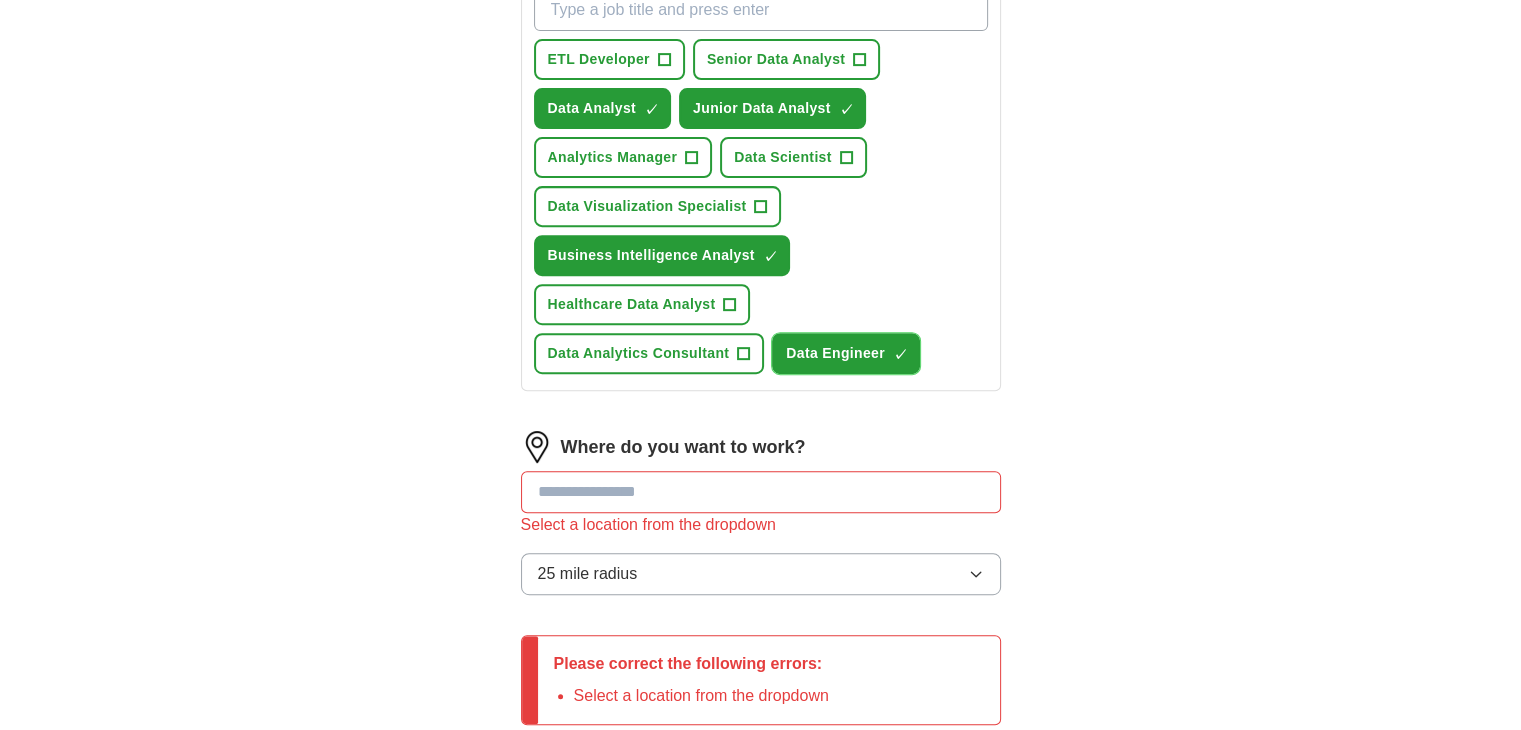 scroll, scrollTop: 700, scrollLeft: 0, axis: vertical 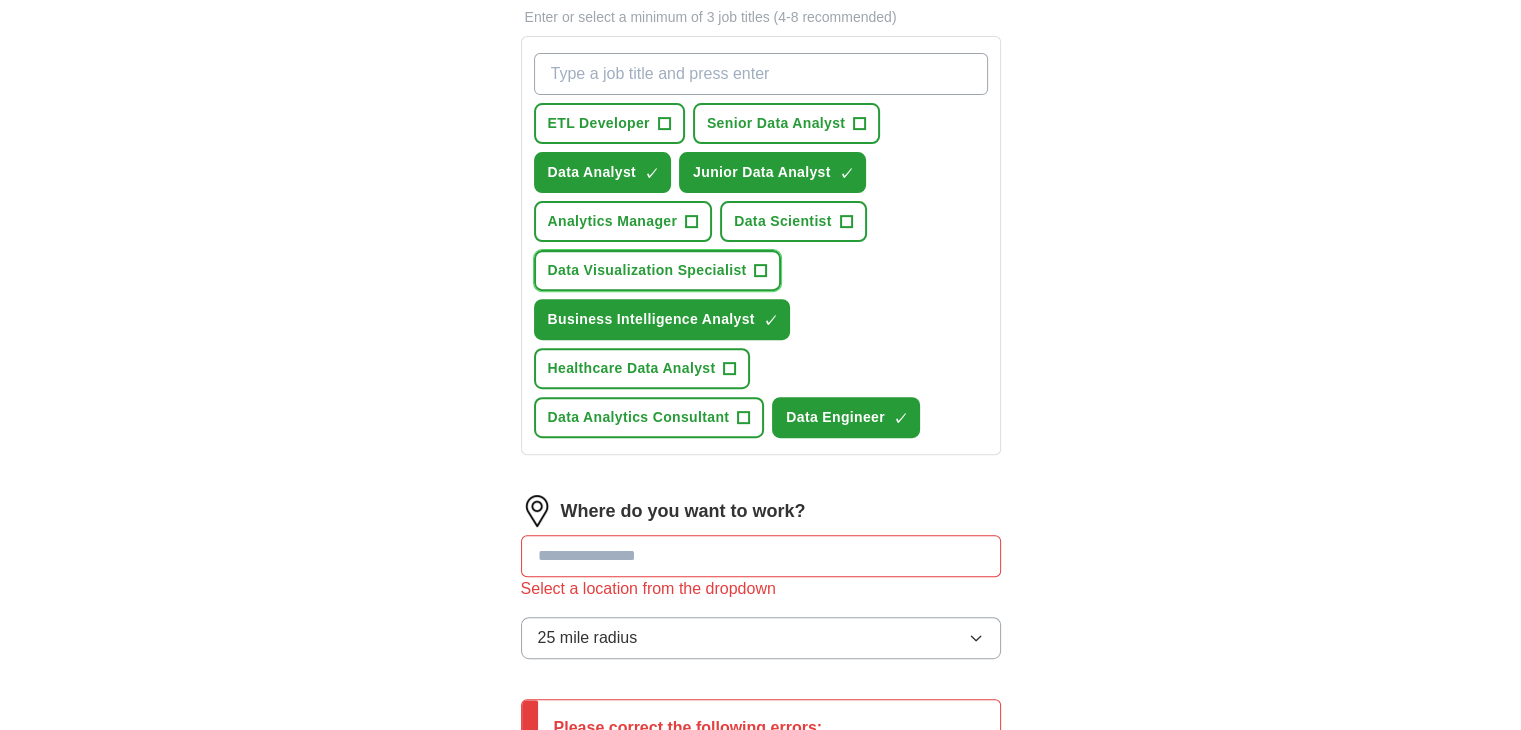 click on "+" at bounding box center [761, 271] 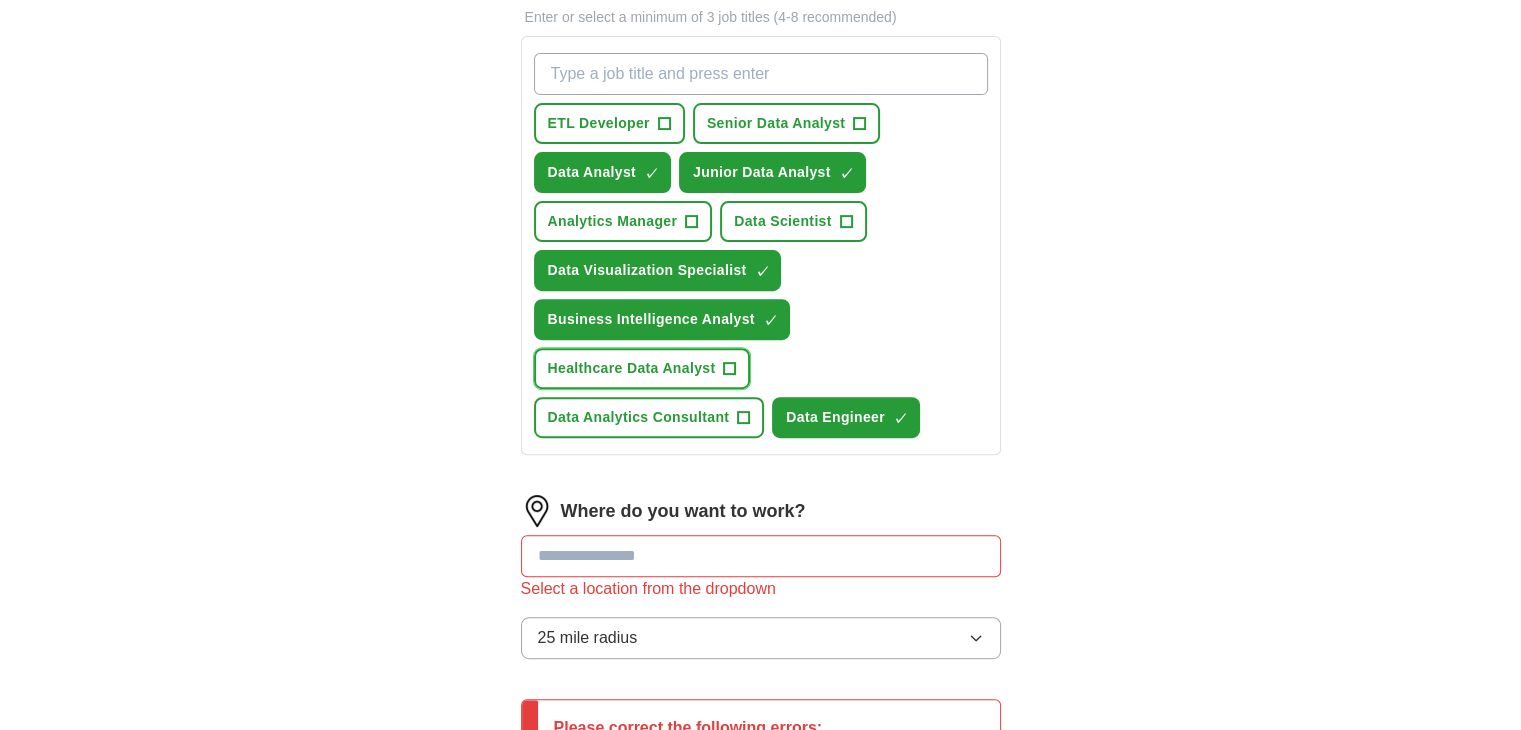 click on "+" at bounding box center (730, 369) 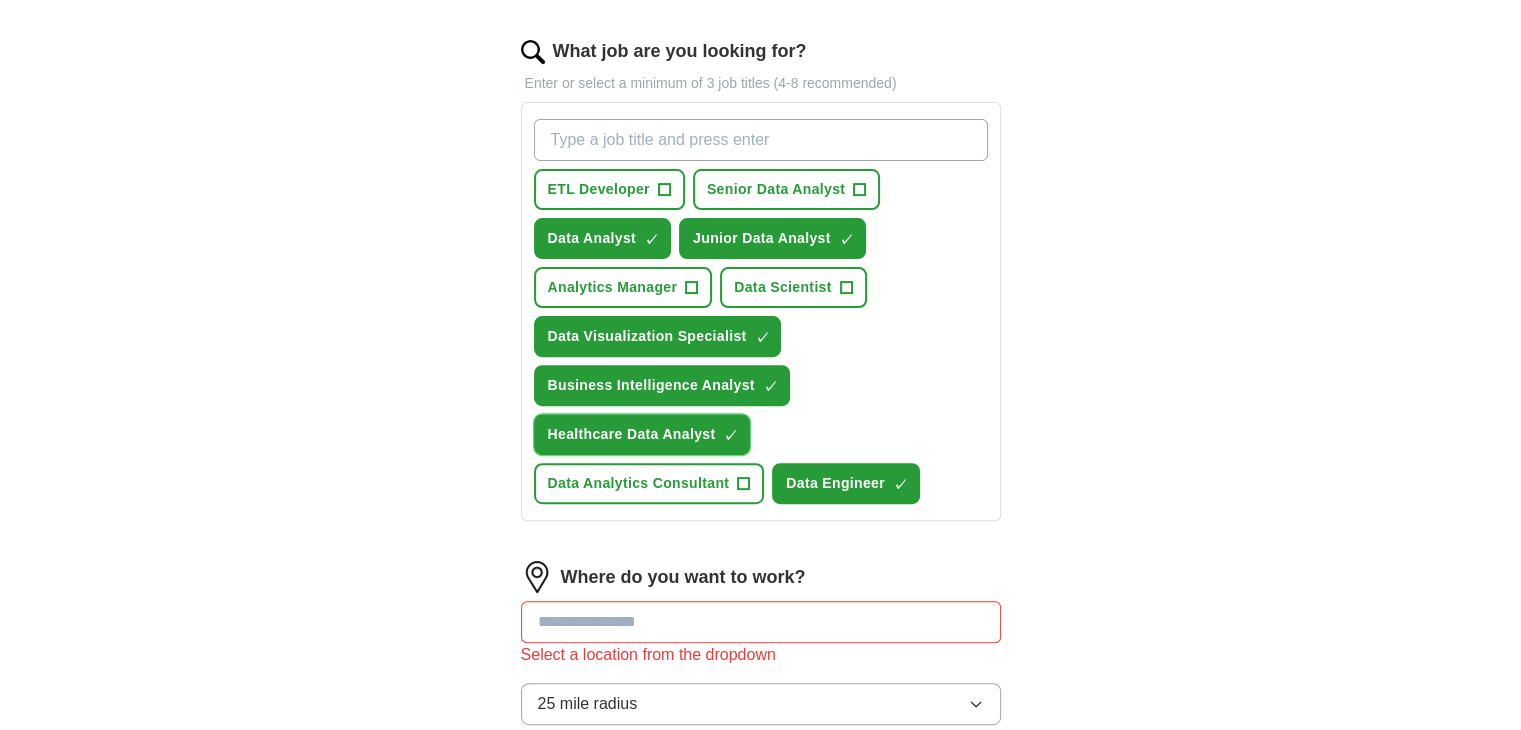 scroll, scrollTop: 600, scrollLeft: 0, axis: vertical 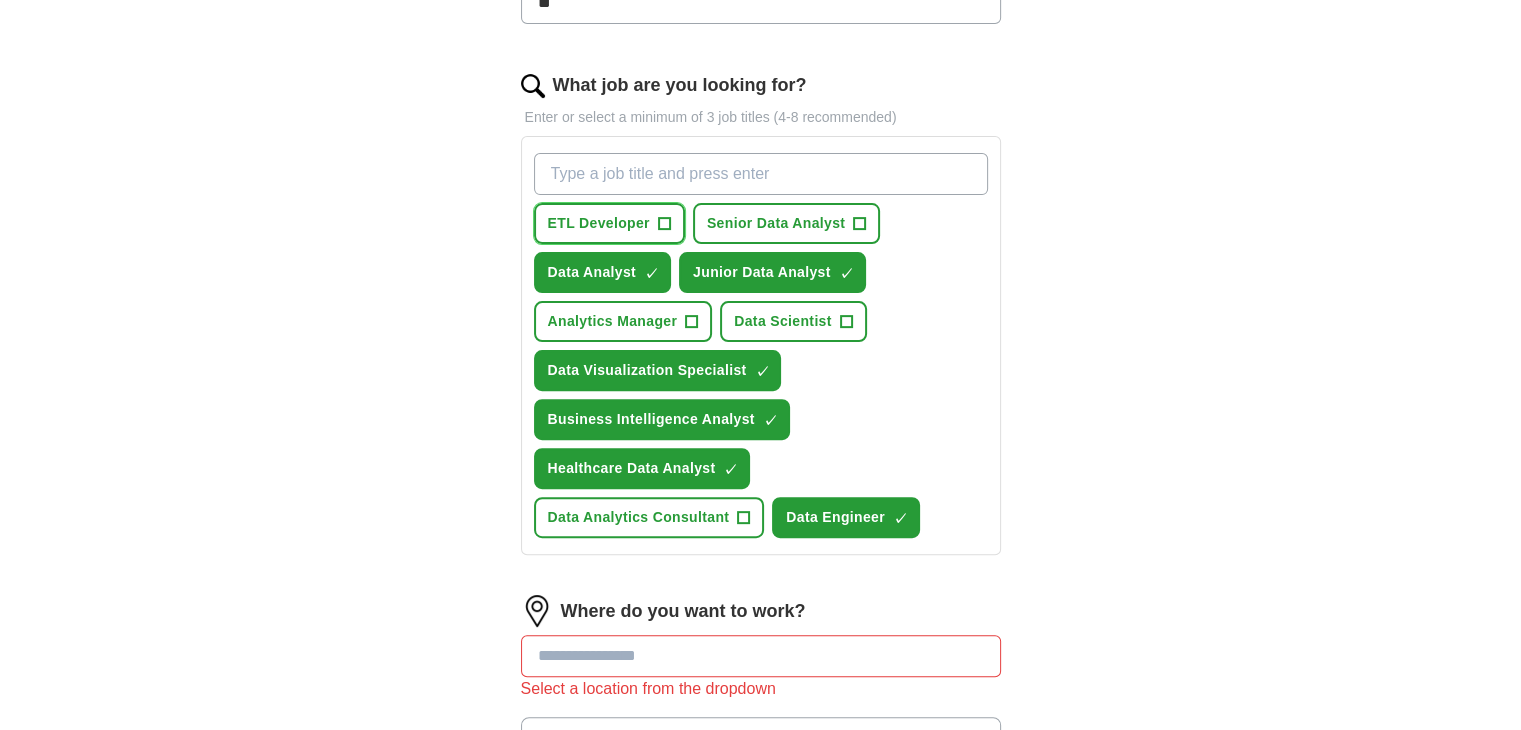 click on "+" at bounding box center [664, 224] 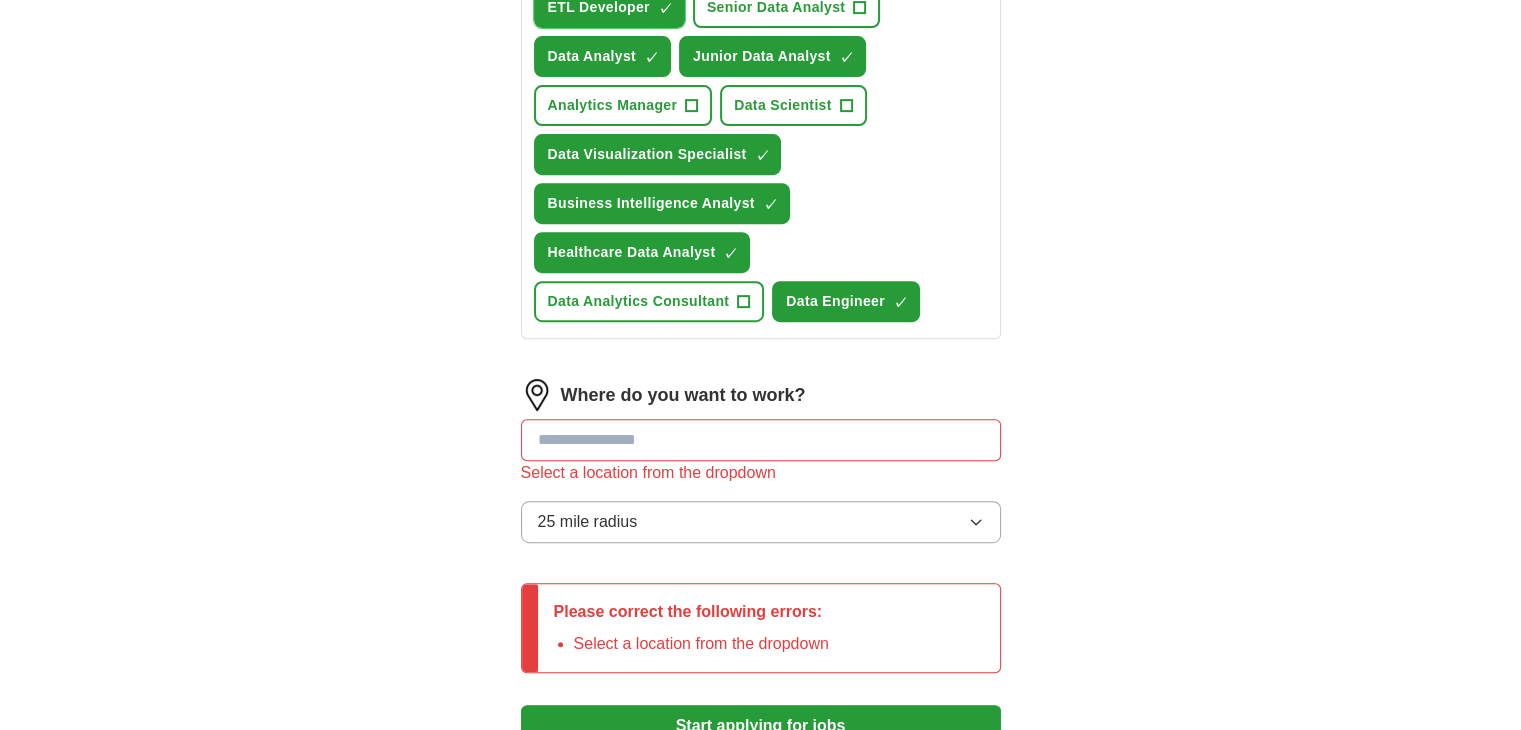 scroll, scrollTop: 1000, scrollLeft: 0, axis: vertical 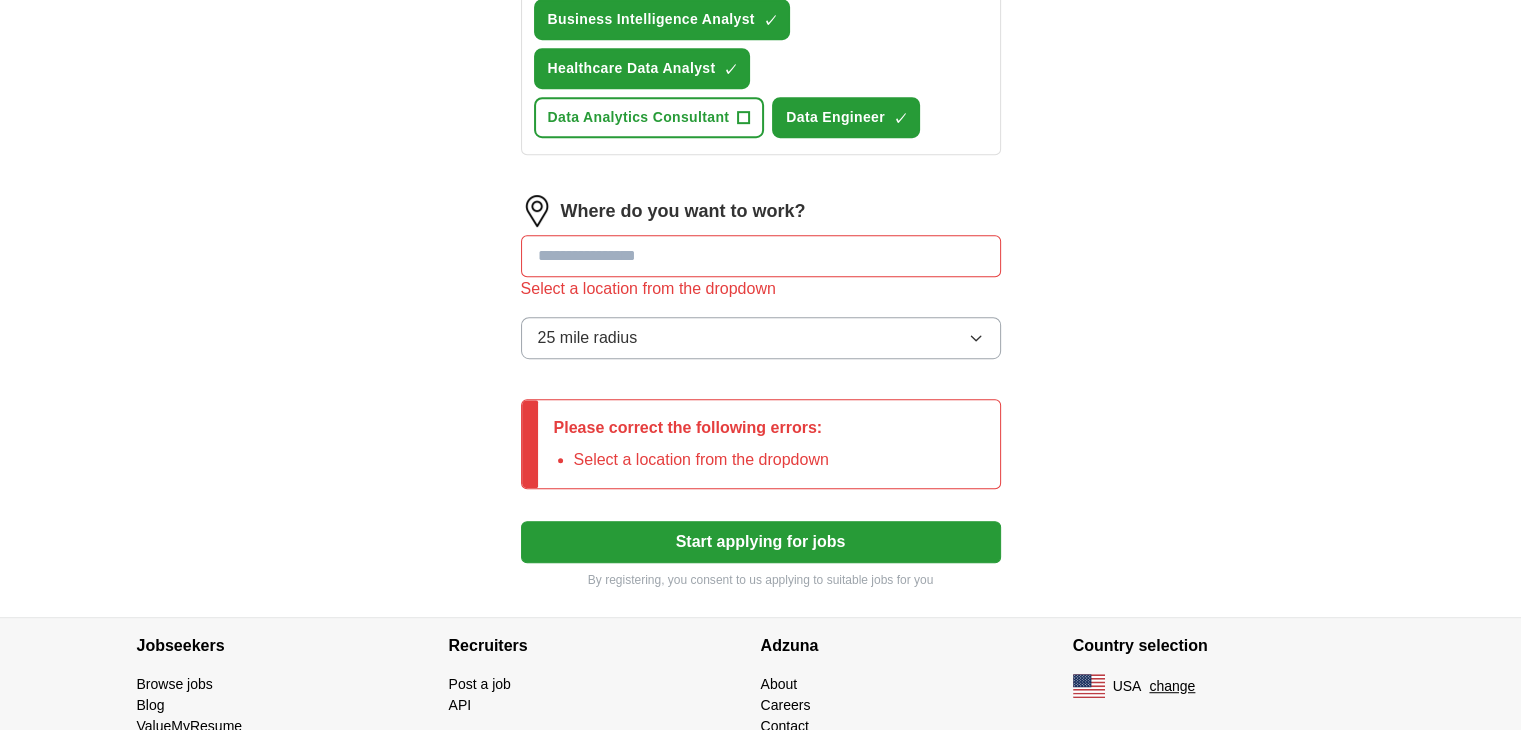 click at bounding box center [761, 256] 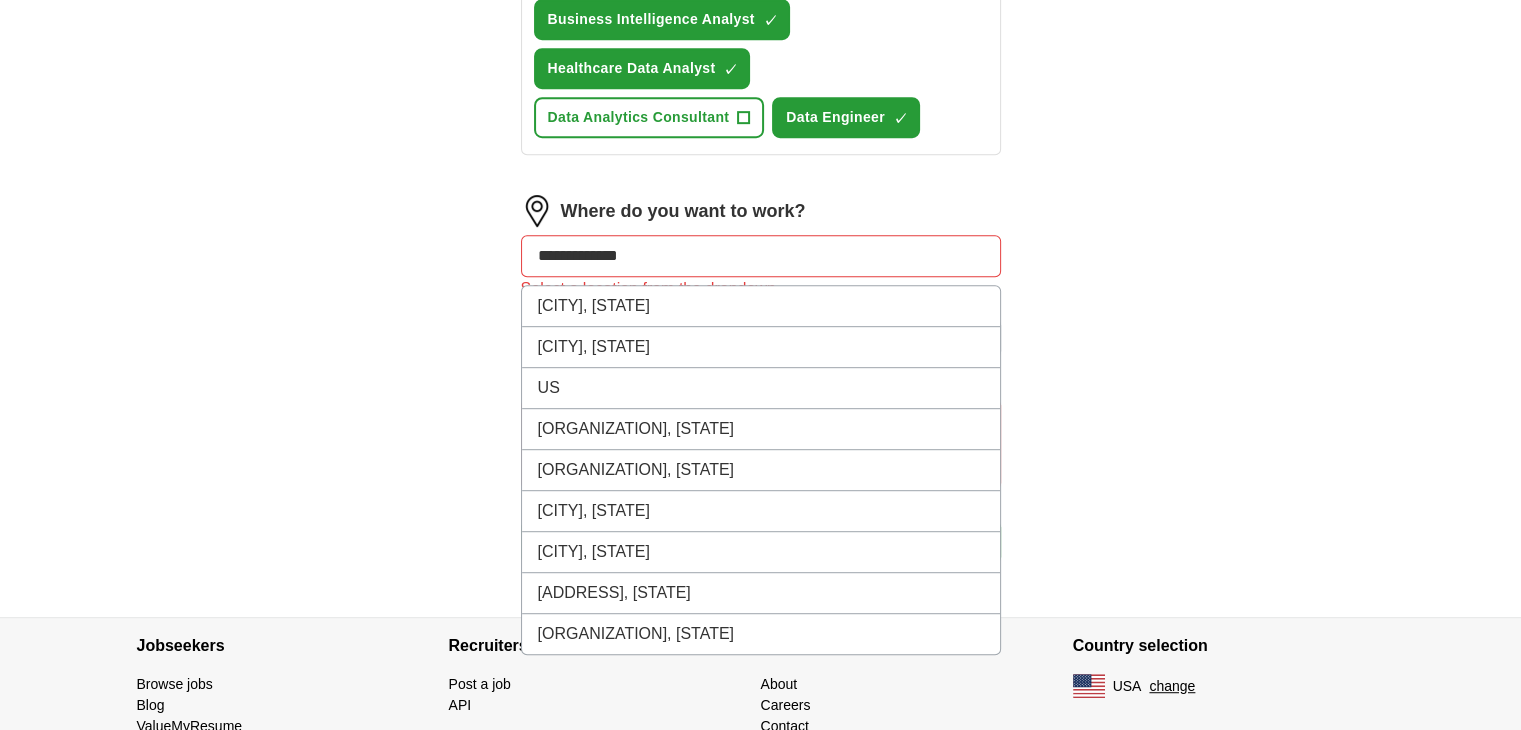 click on "ApplyIQ Let  ApplyIQ  do the hard work of searching and applying for jobs. Just tell us what you're looking for, and we'll do the rest. Select a resume N_Sindhu_Data_Analyst_Loopback.docx [DATE], [TIME] Upload a different  resume By uploading your  resume  you agree to our   T&Cs   and   Privacy Notice . First Name ****** Last Name ** What job are you looking for? Enter or select a minimum of 3 job titles (4-8 recommended) ETL Developer ✓ × Senior Data Analyst + Data Analyst ✓ × Junior Data Analyst ✓ × Analytics Manager + Data Scientist + Data Visualization Specialist ✓ × Business Intelligence Analyst ✓ × Healthcare Data Analyst ✓ × Data Analytics Consultant + Data Engineer ✓ × Where do you want to work? [CITY], [STATE] [CITY], [STATE] US [ORGANIZATION], [STATE] Us Coast Guard Acad, [STATE] Ustick, [STATE] Ustick, [STATE] [ADDRESS], [STATE] Usps Official, [STATE] Select a location from the dropdown 25 mile radius Please correct the following errors: Select a location from the dropdown" at bounding box center [761, -161] 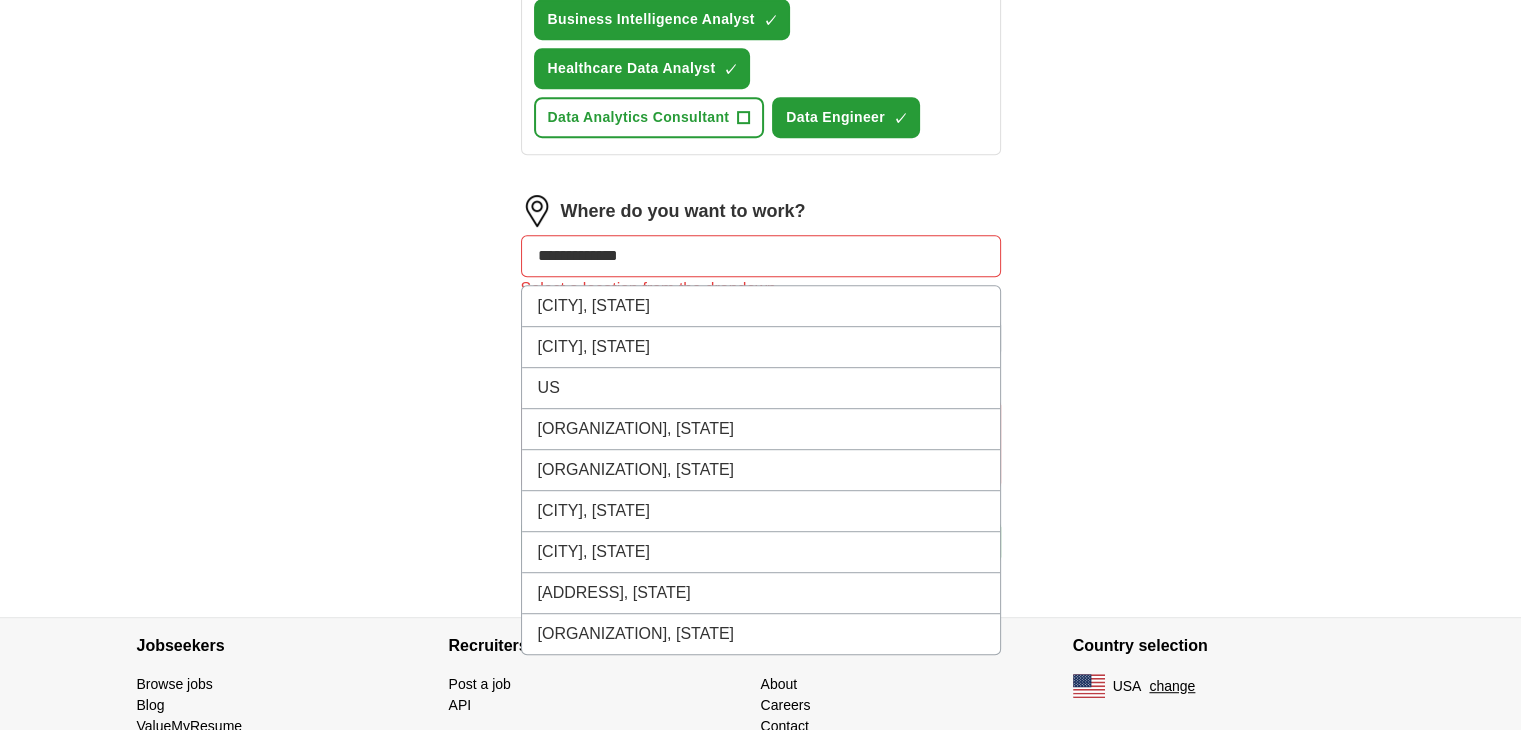 click on "**********" at bounding box center (761, 256) 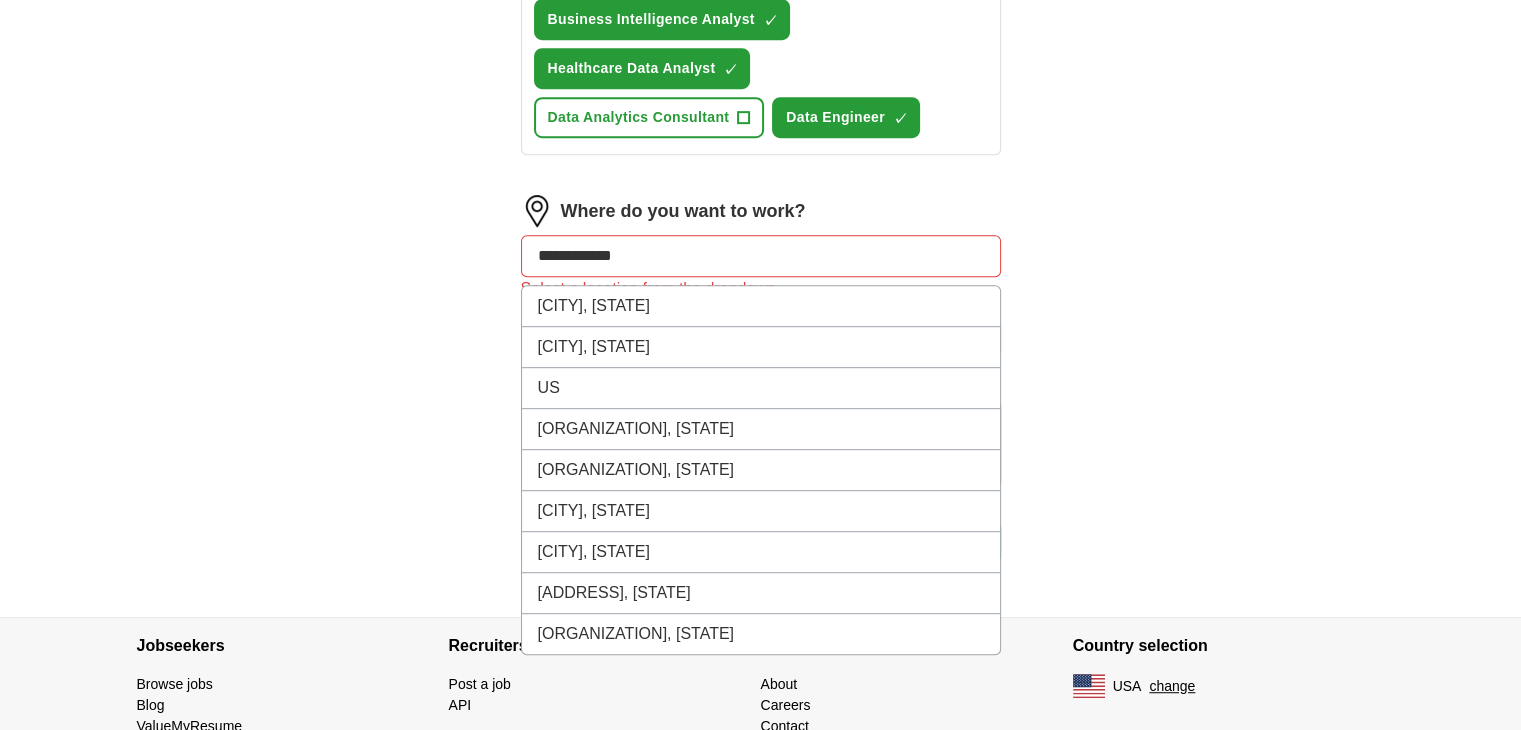type on "**********" 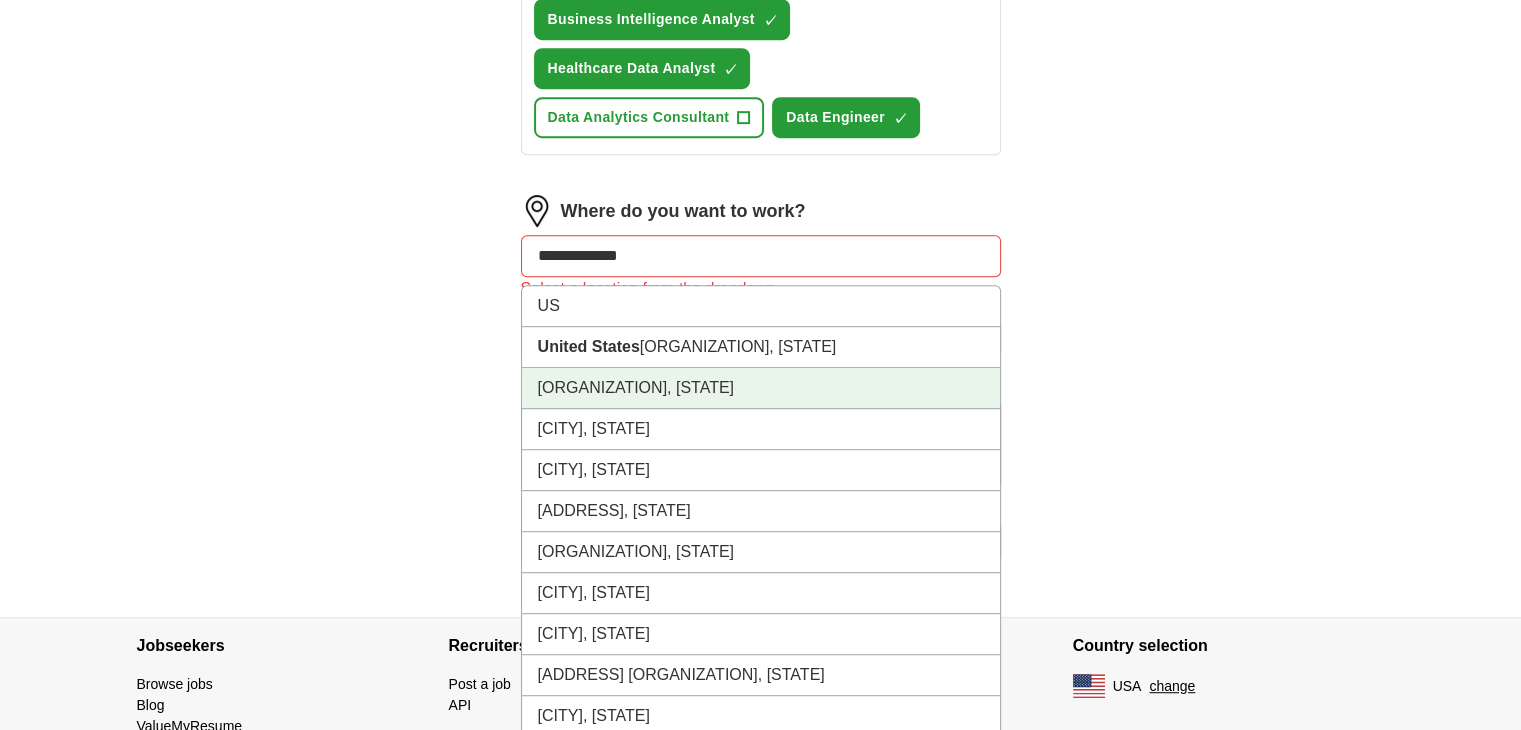 click on "[ORGANIZATION], [STATE]" at bounding box center (761, 388) 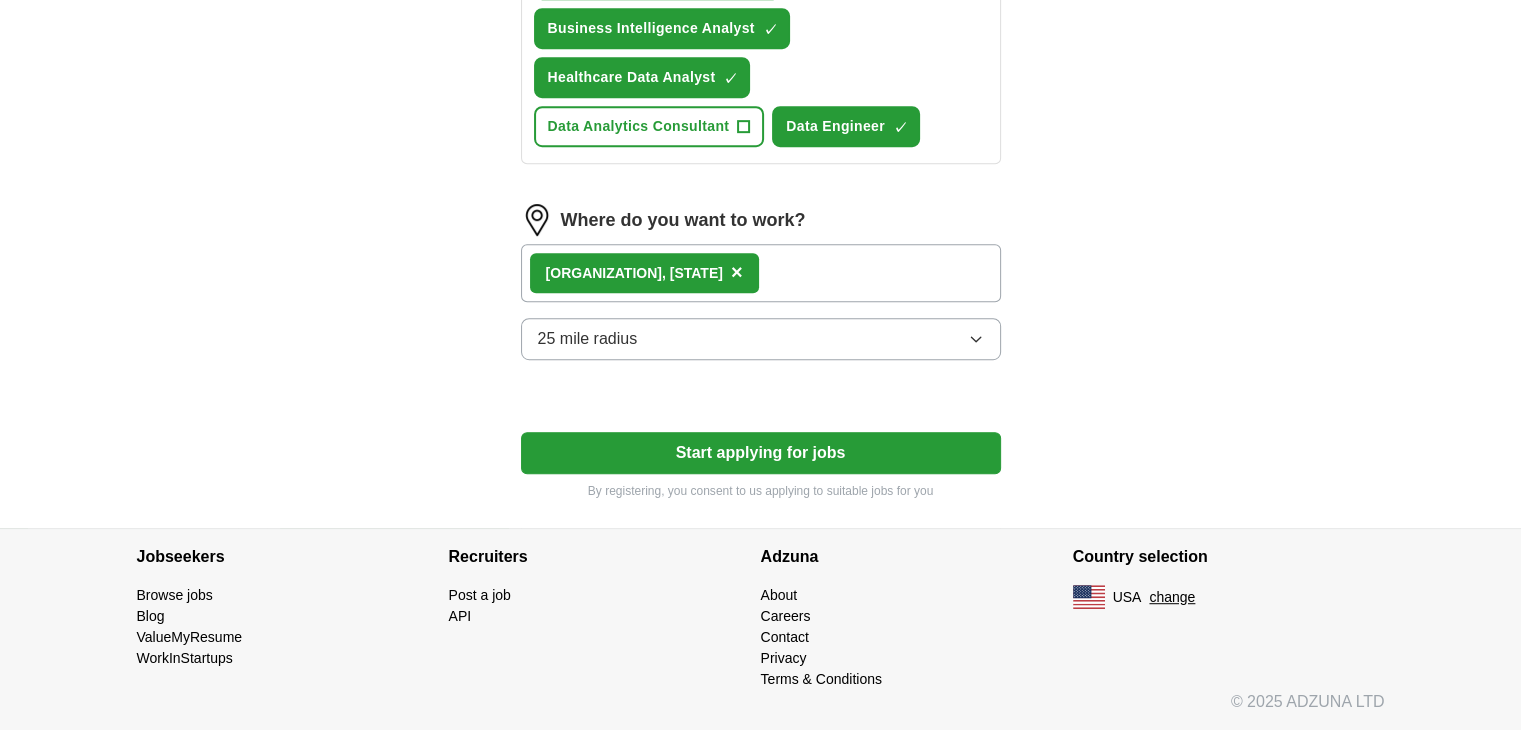 scroll, scrollTop: 982, scrollLeft: 0, axis: vertical 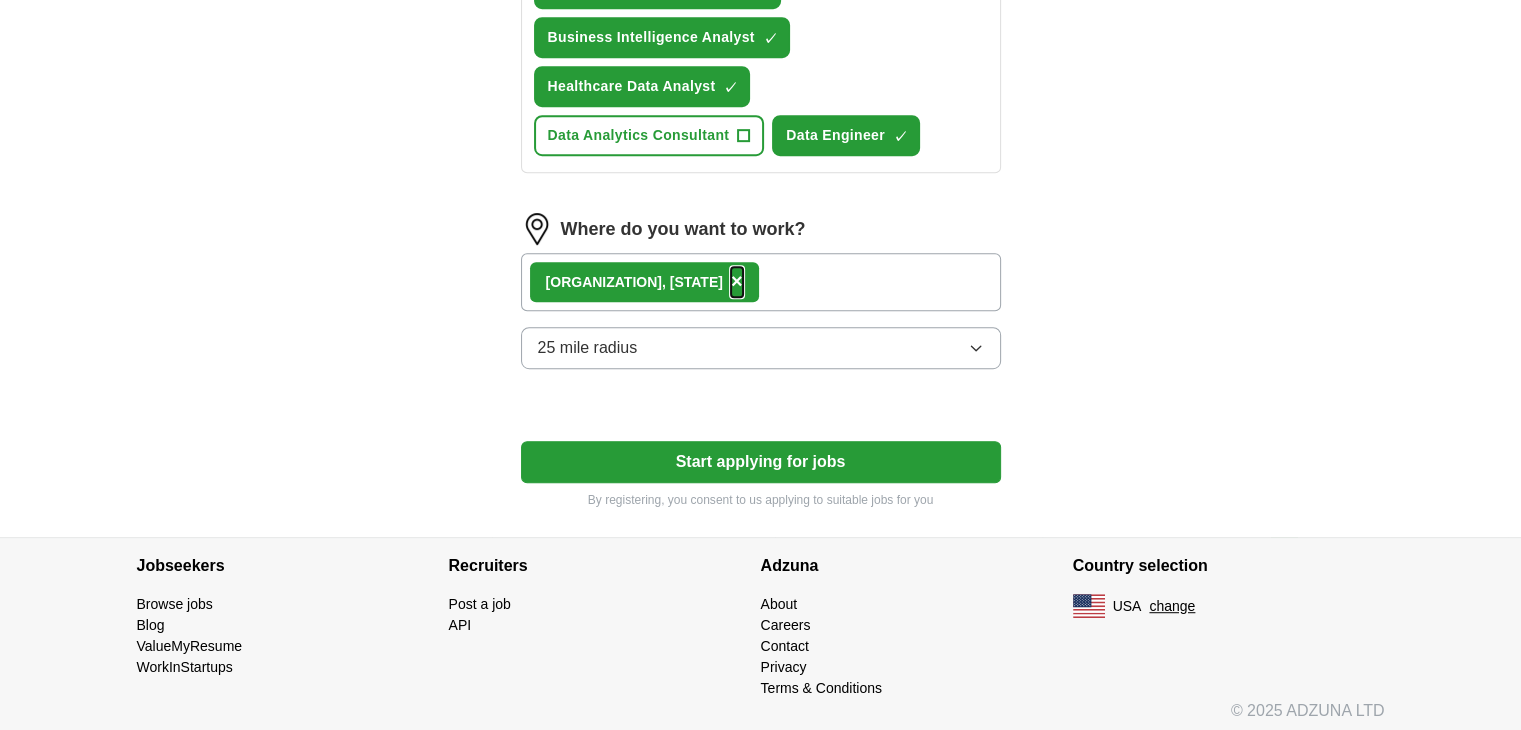 click on "×" at bounding box center (737, 281) 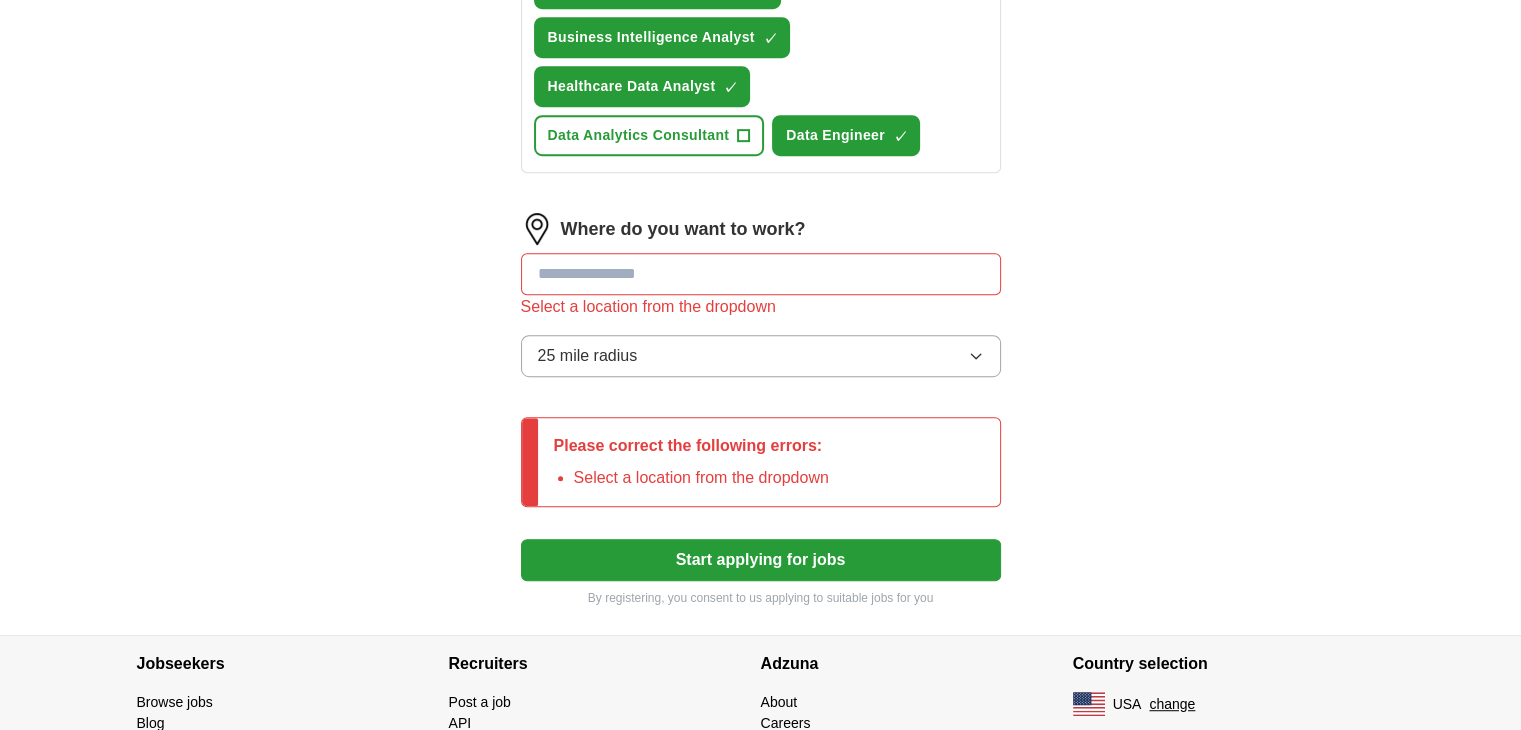 click at bounding box center (761, 274) 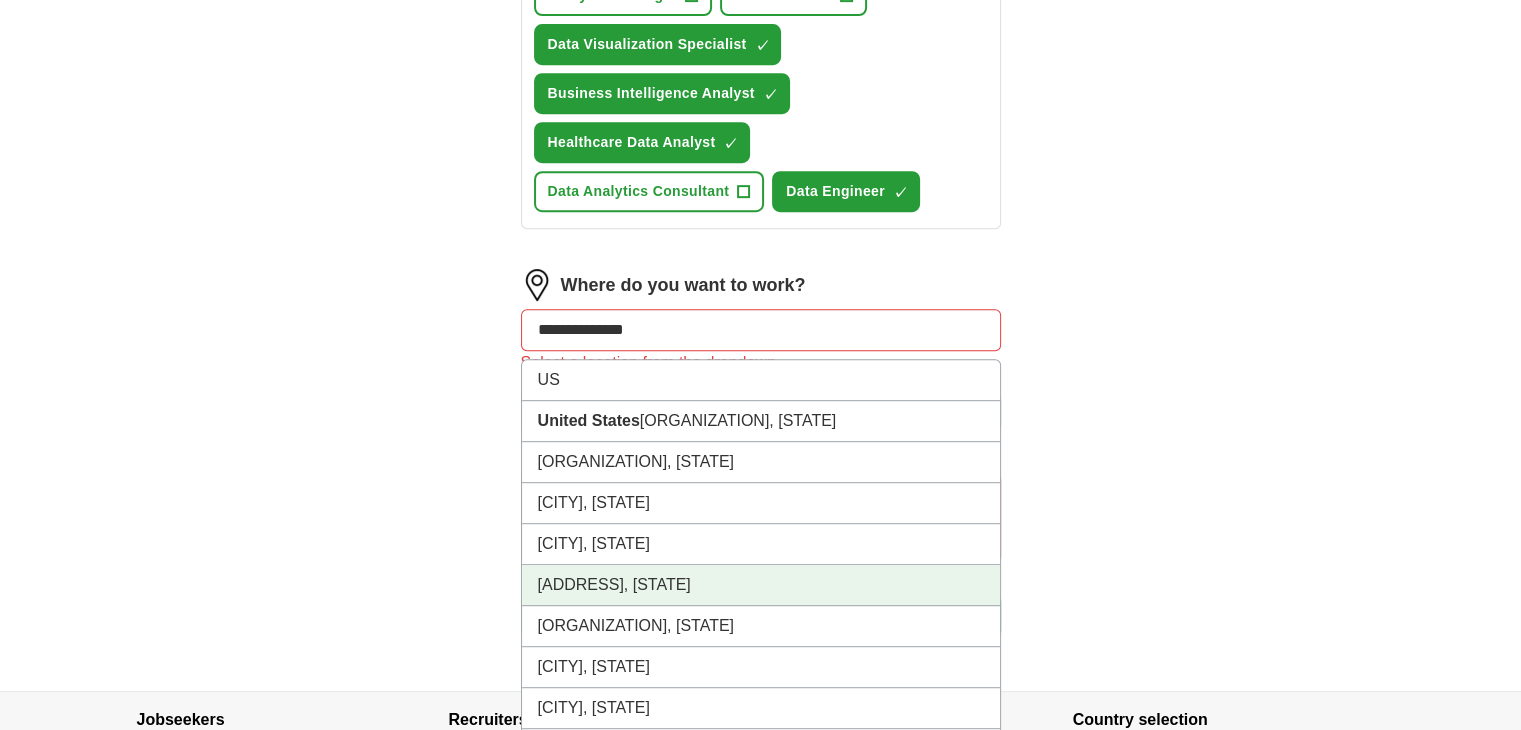 scroll, scrollTop: 880, scrollLeft: 0, axis: vertical 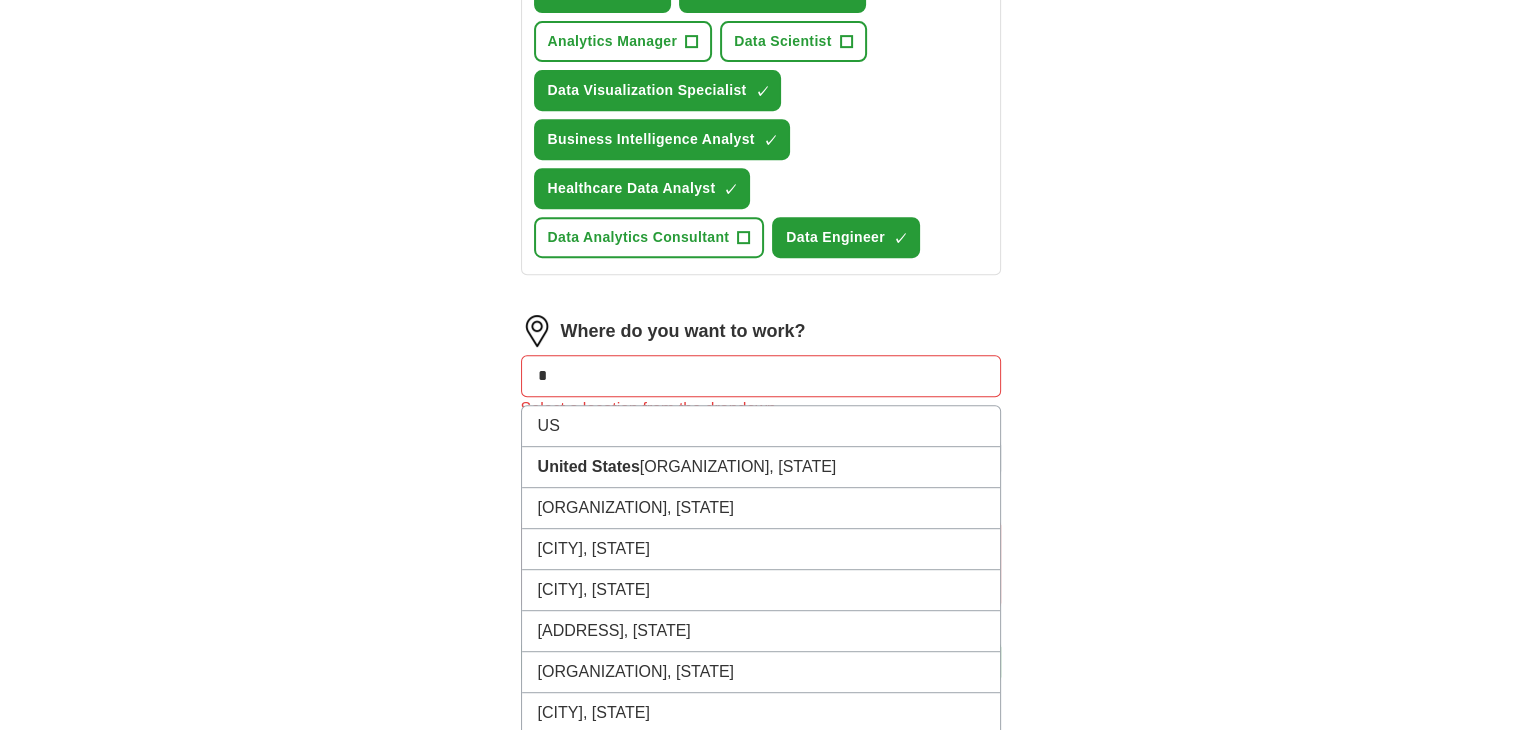 type on "*" 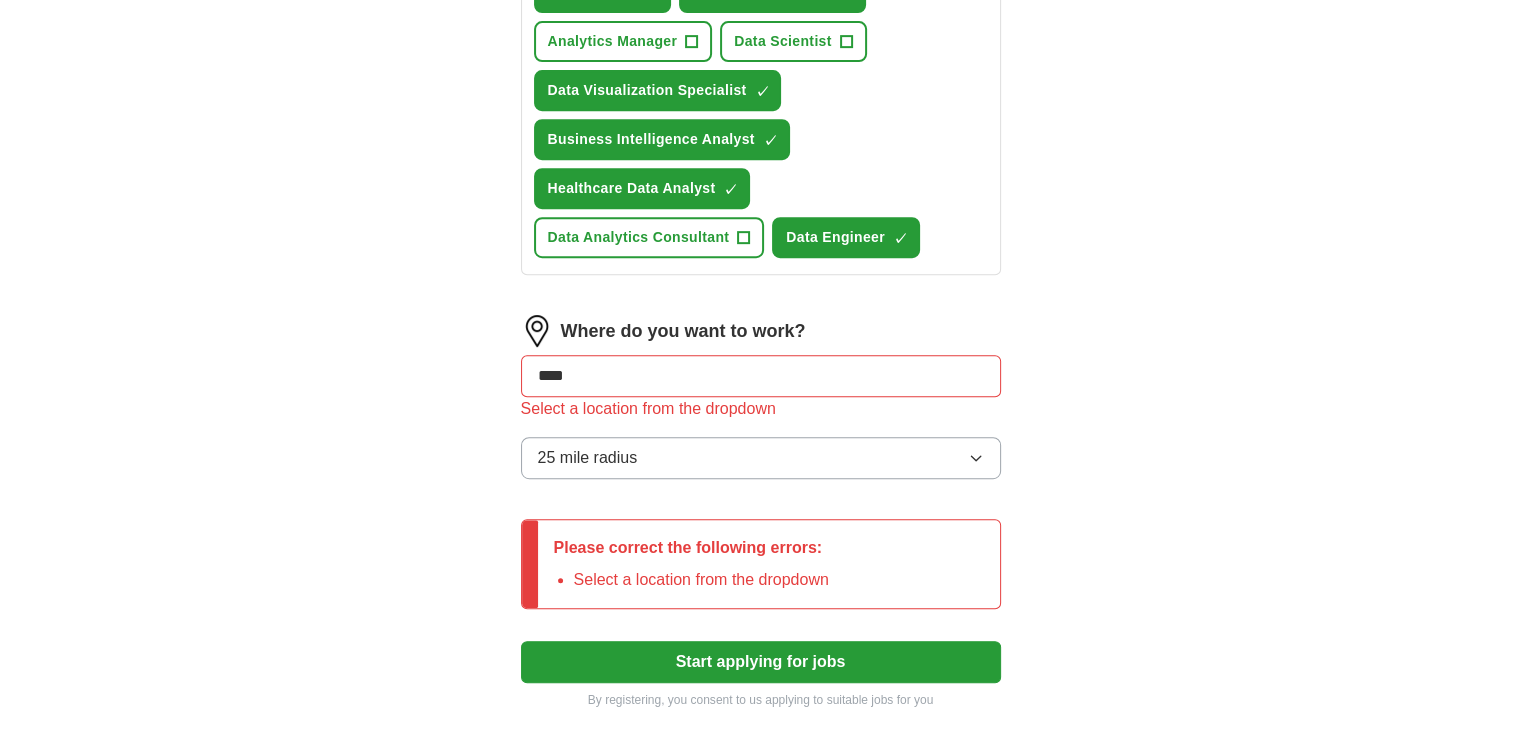 type on "*****" 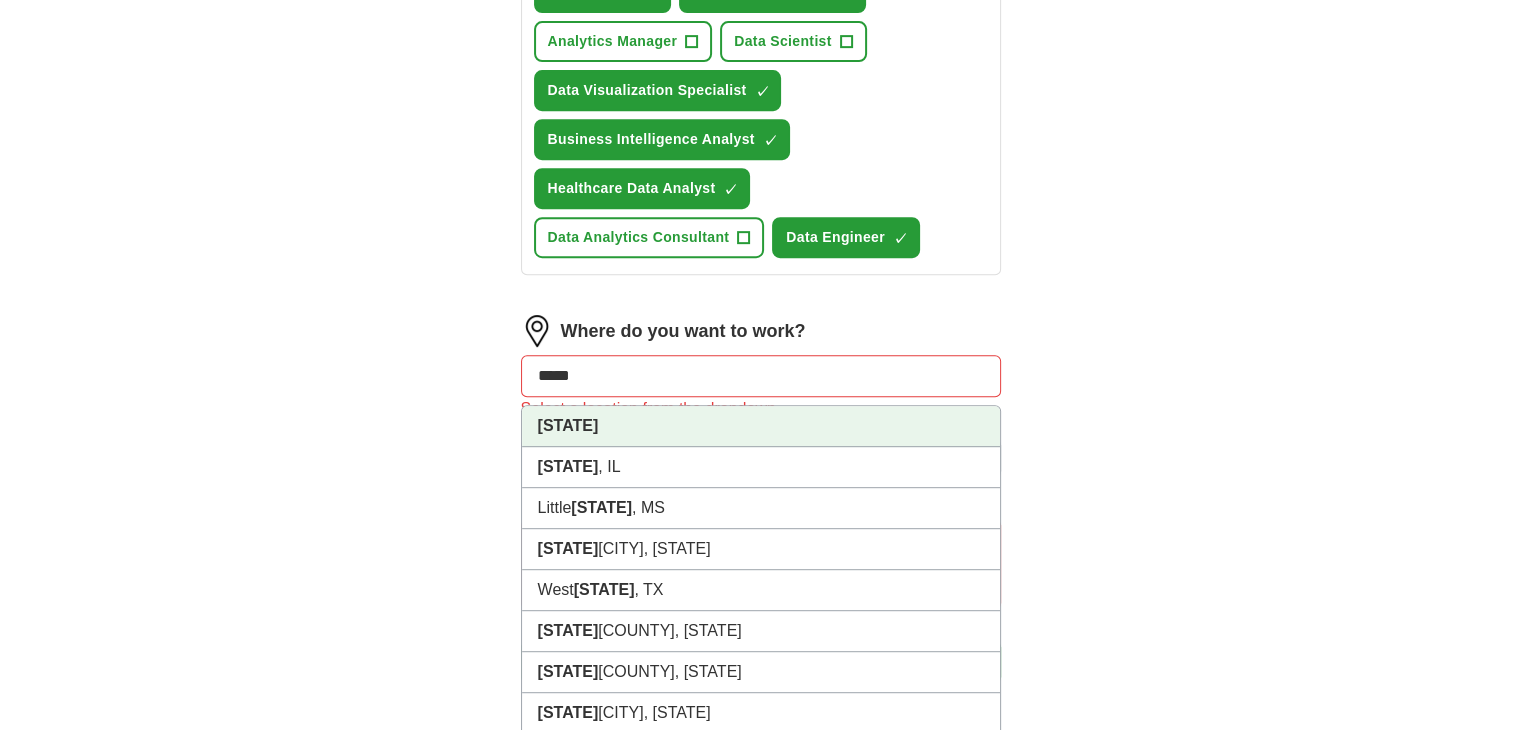 click on "[STATE]" at bounding box center [761, 426] 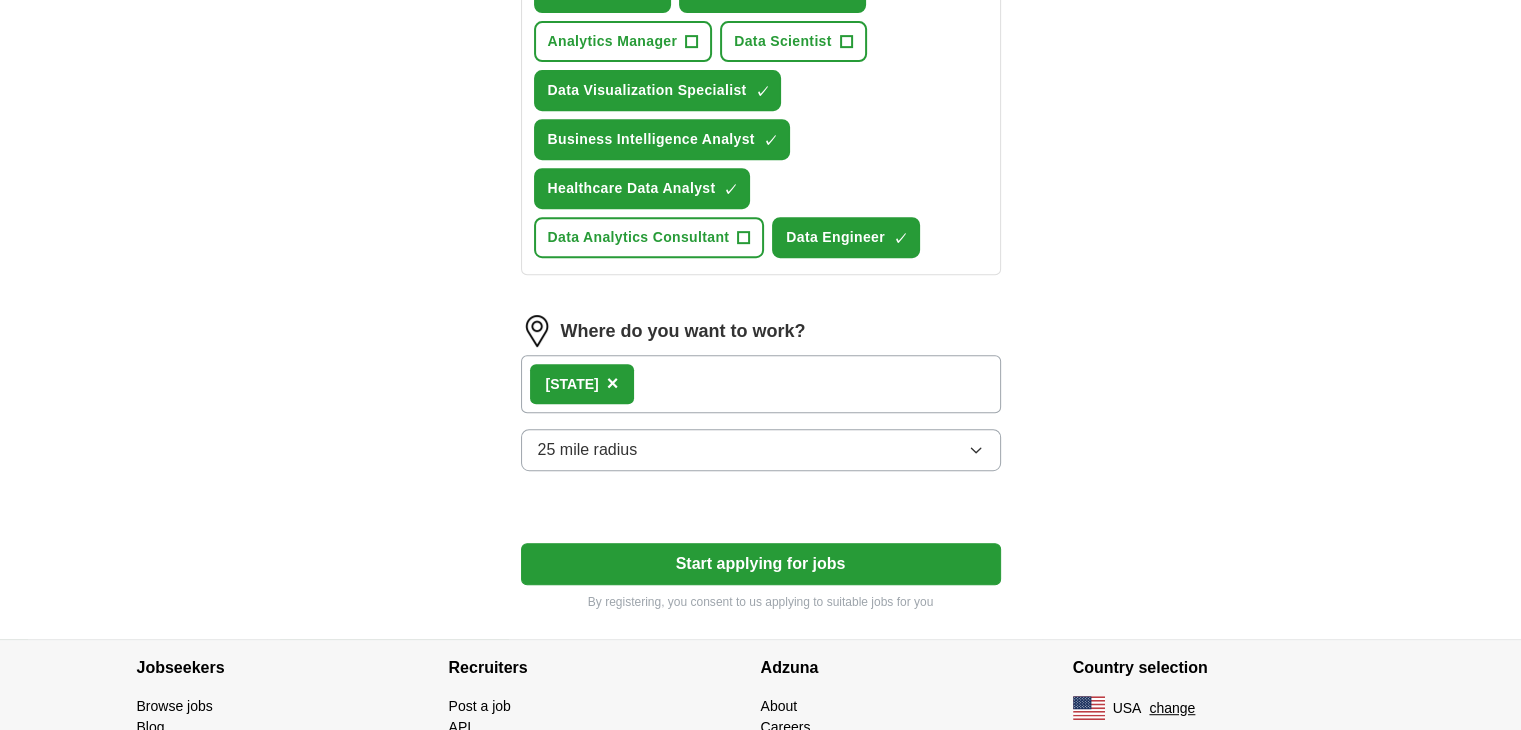 click on "Texas ×" at bounding box center (761, 384) 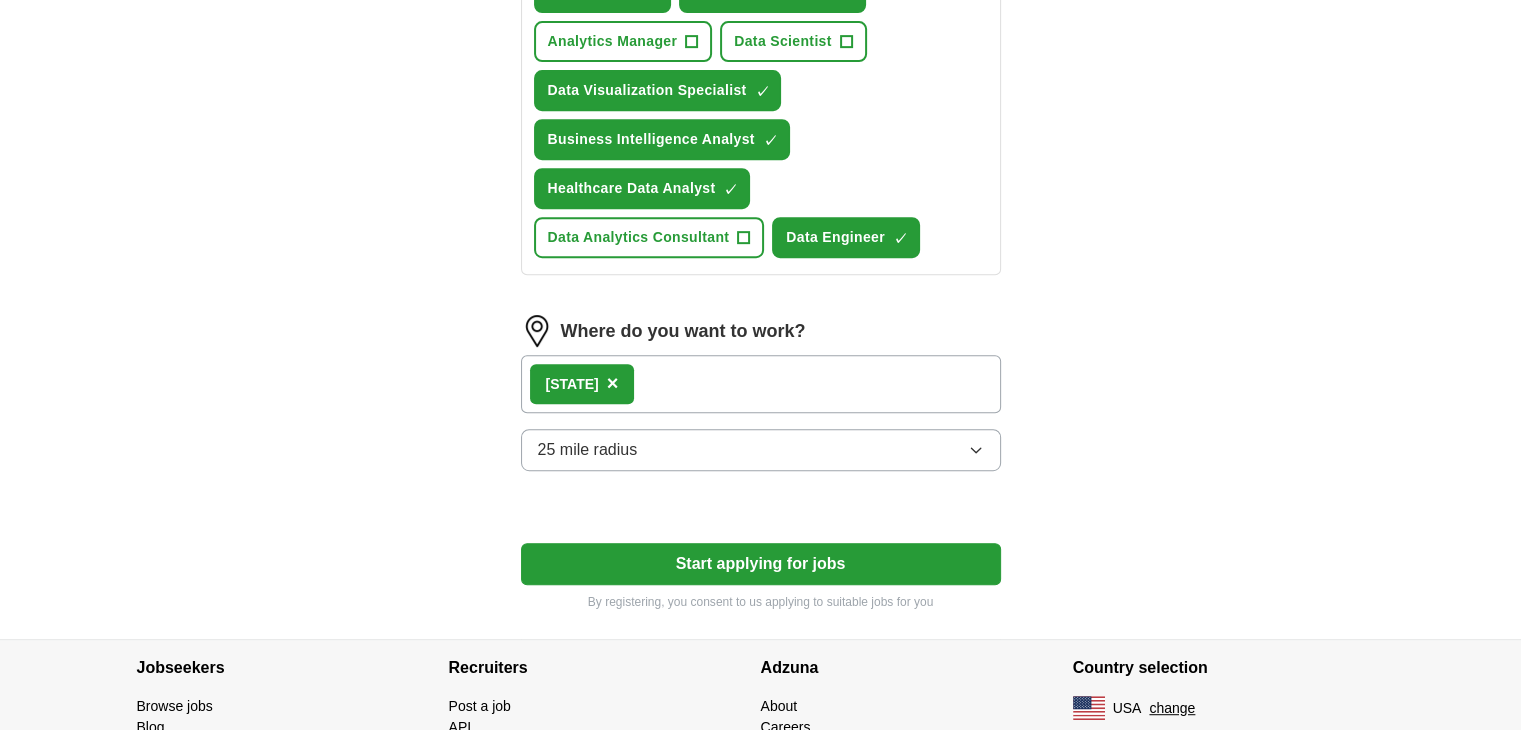click on "Texas ×" at bounding box center (761, 384) 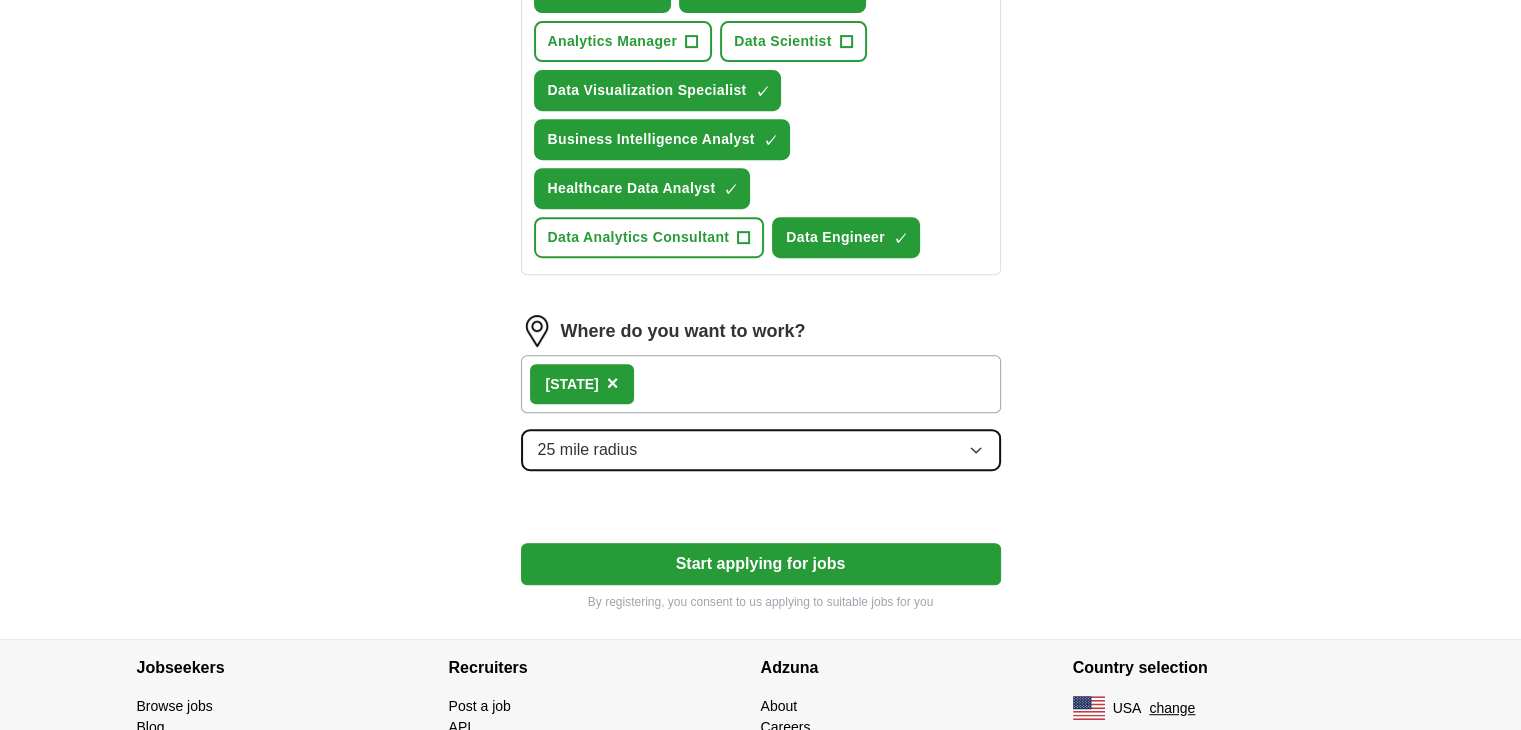 click 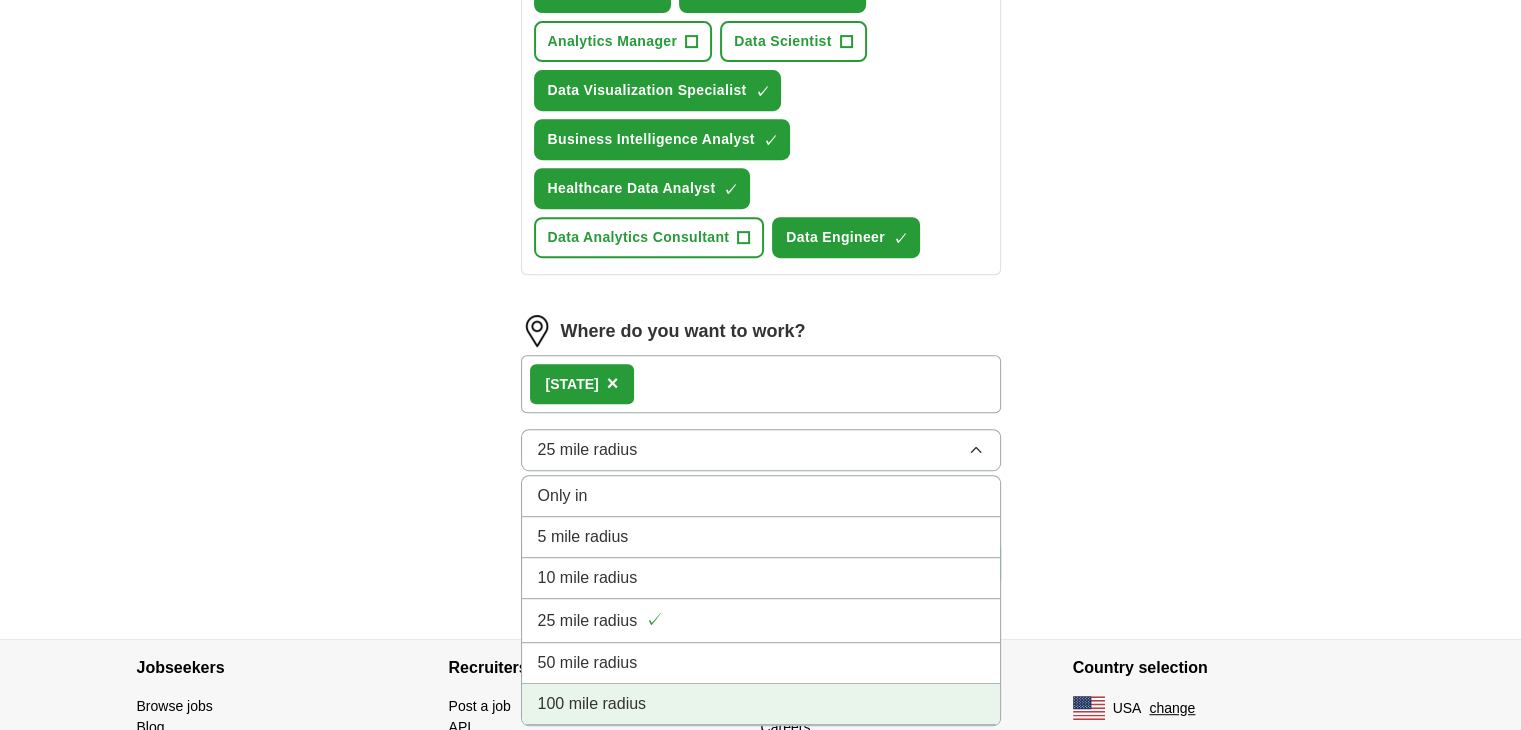 click on "100 mile radius" at bounding box center [592, 704] 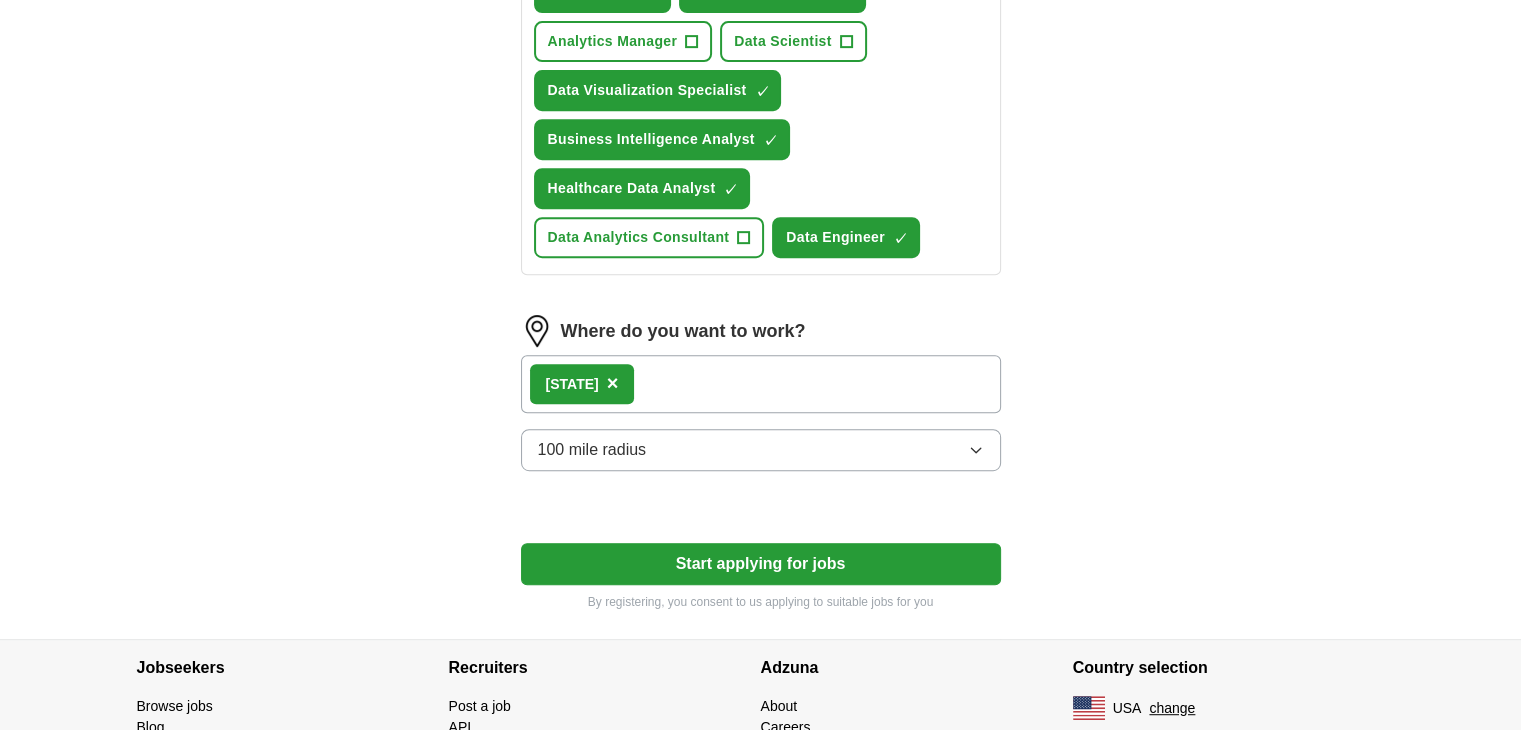 click on "Texas ×" at bounding box center [761, 384] 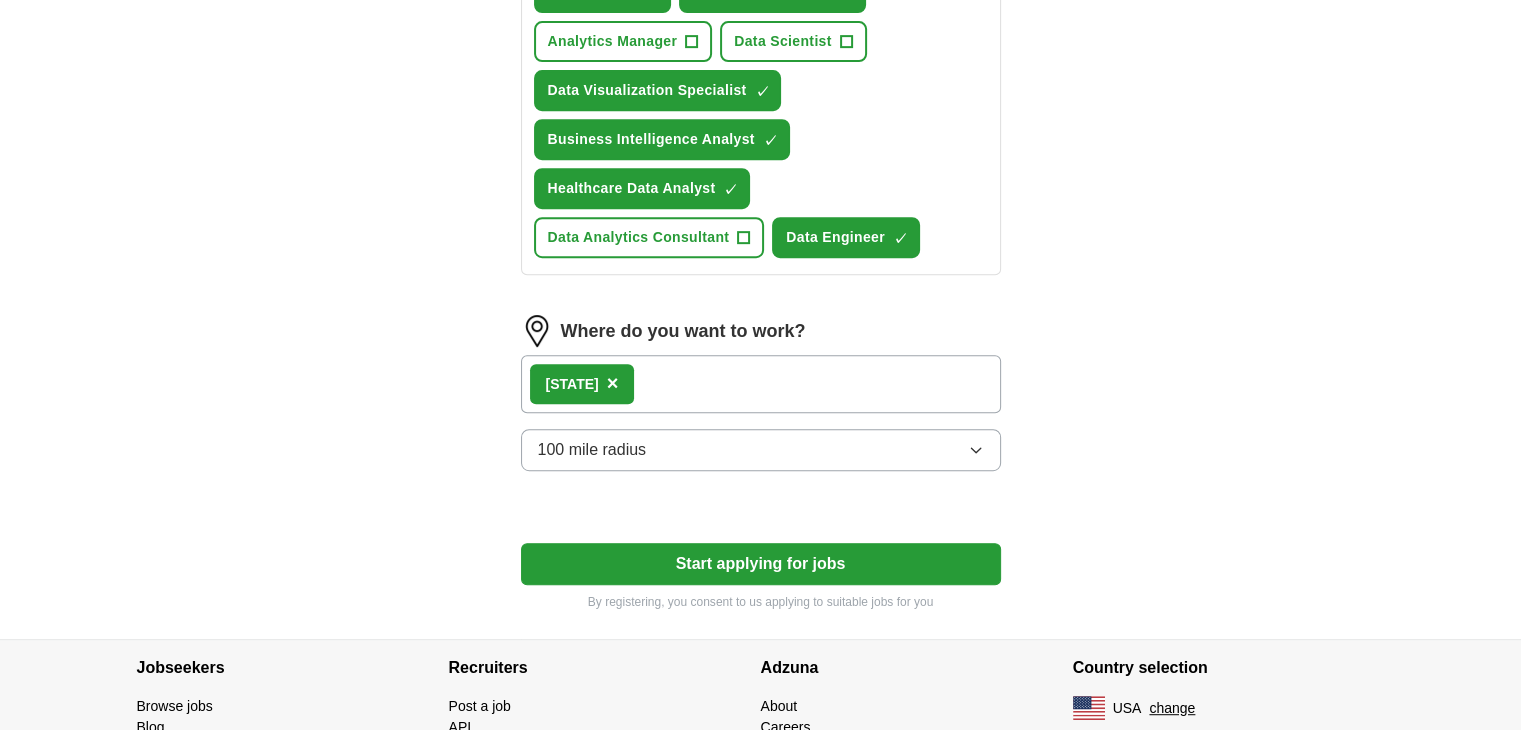 click on "Texas ×" at bounding box center (761, 384) 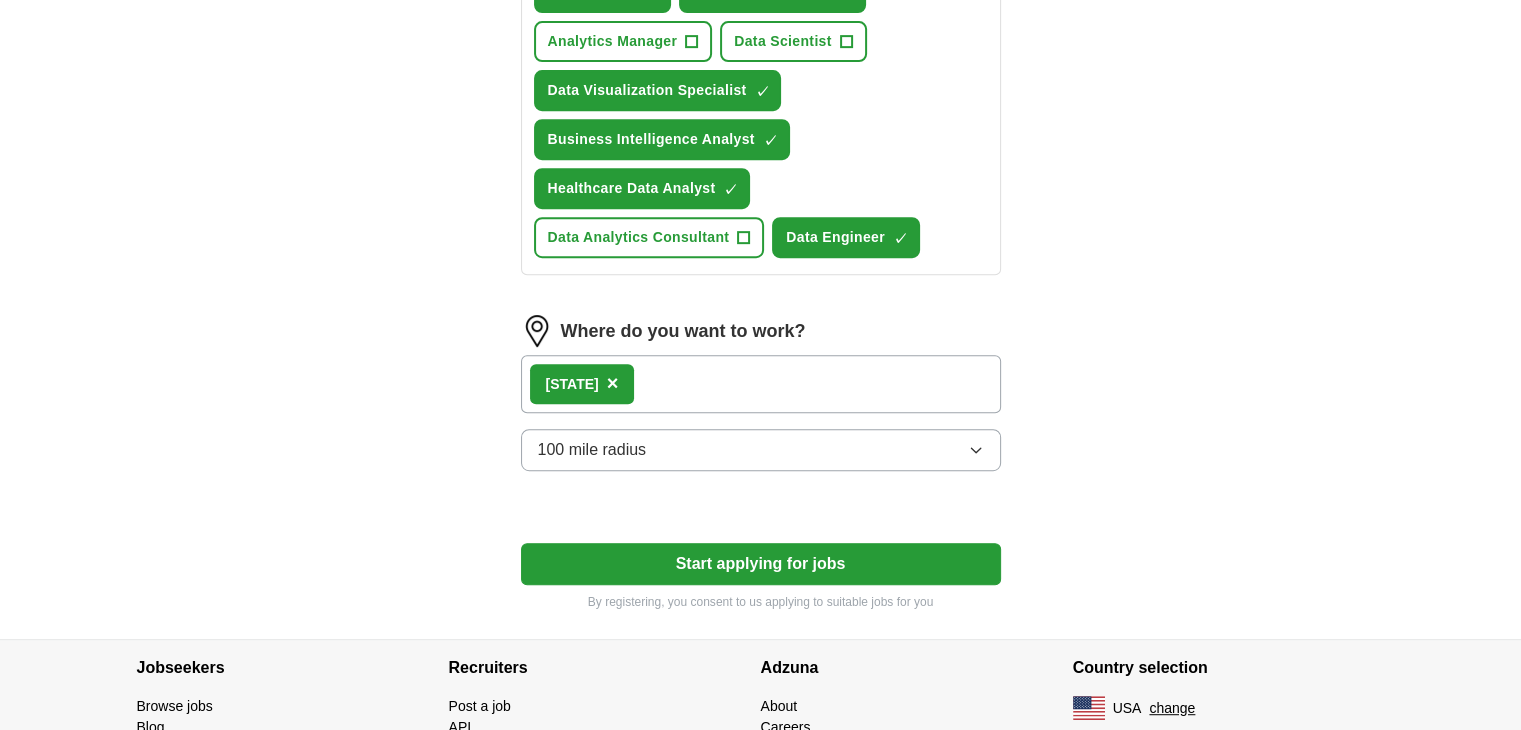 click on "Texas ×" at bounding box center (761, 384) 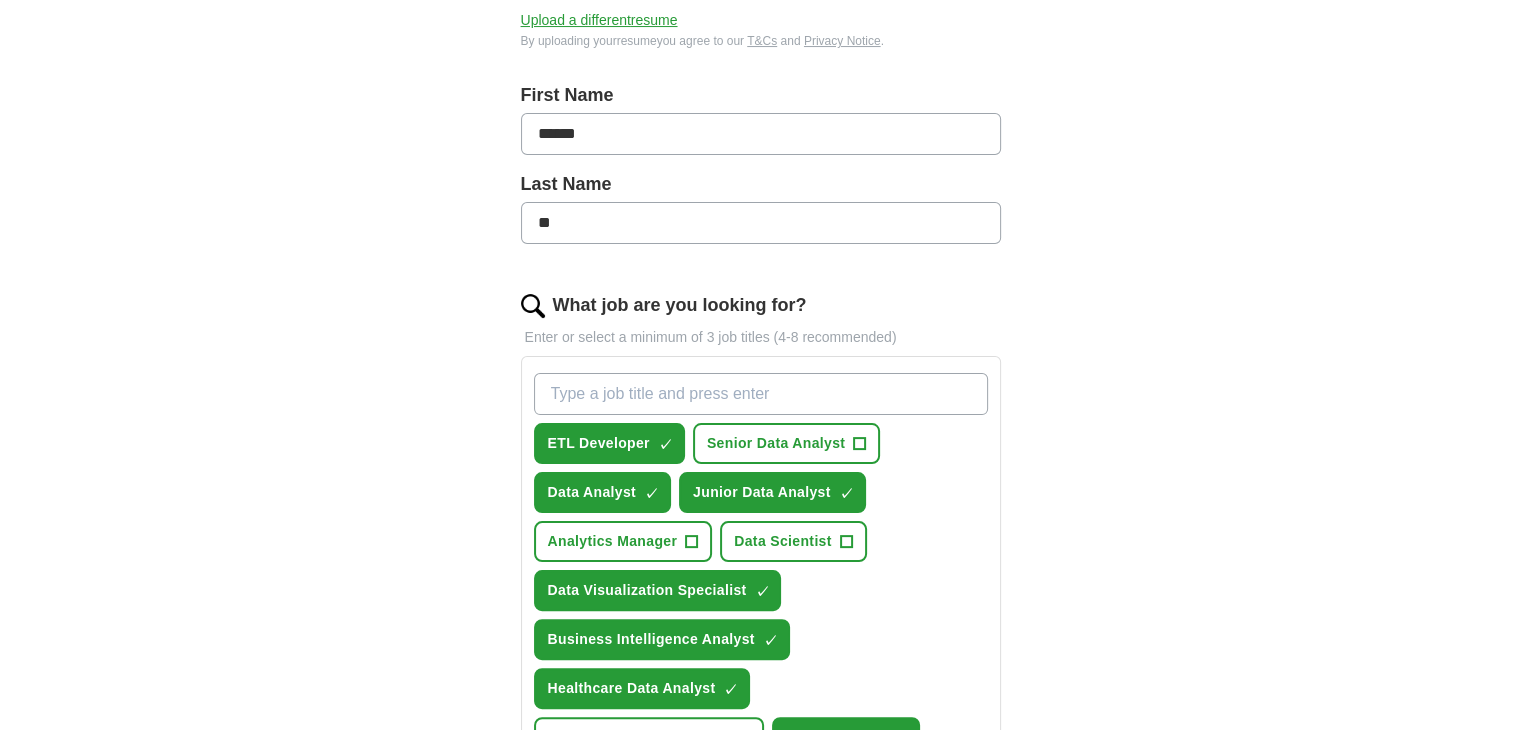 scroll, scrollTop: 280, scrollLeft: 0, axis: vertical 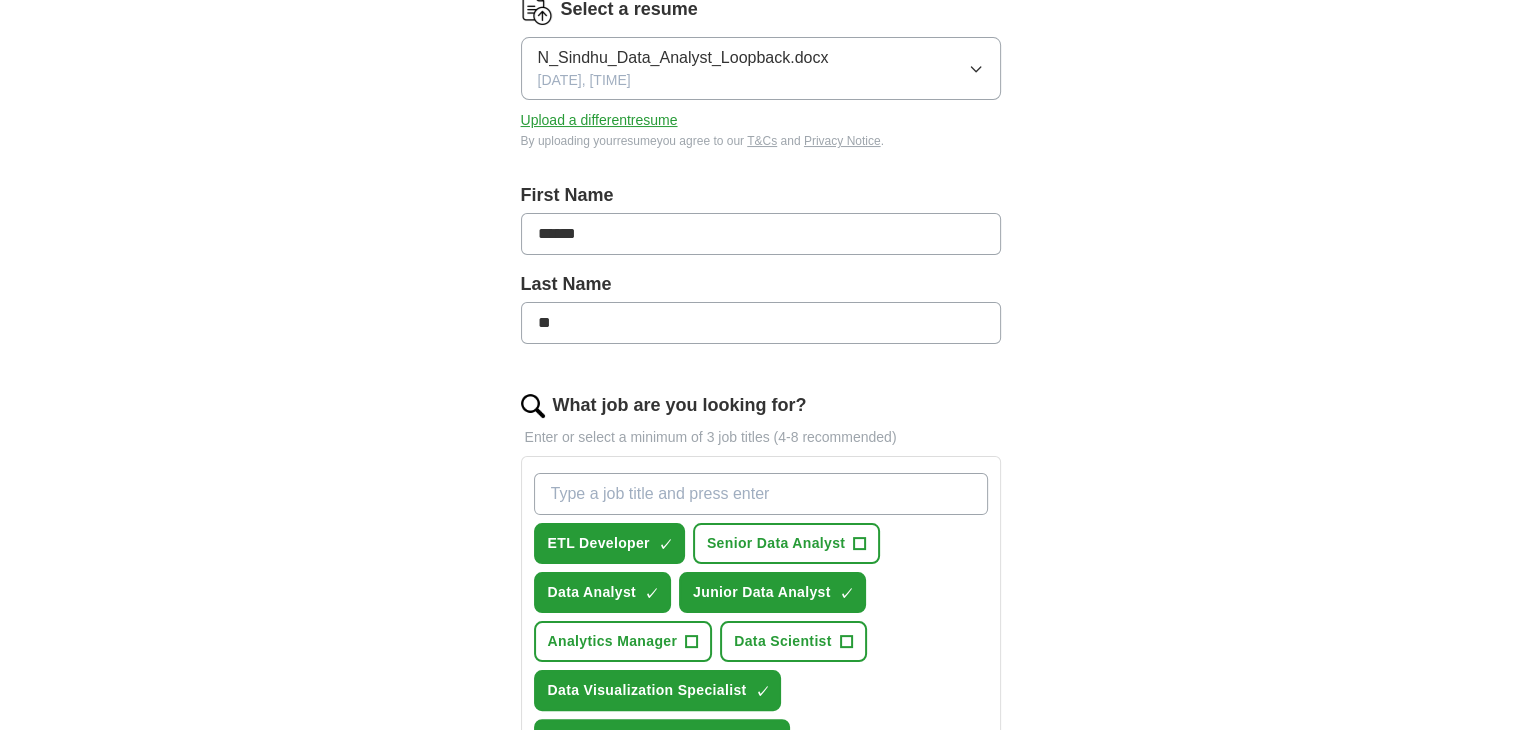 click on "**" at bounding box center (761, 323) 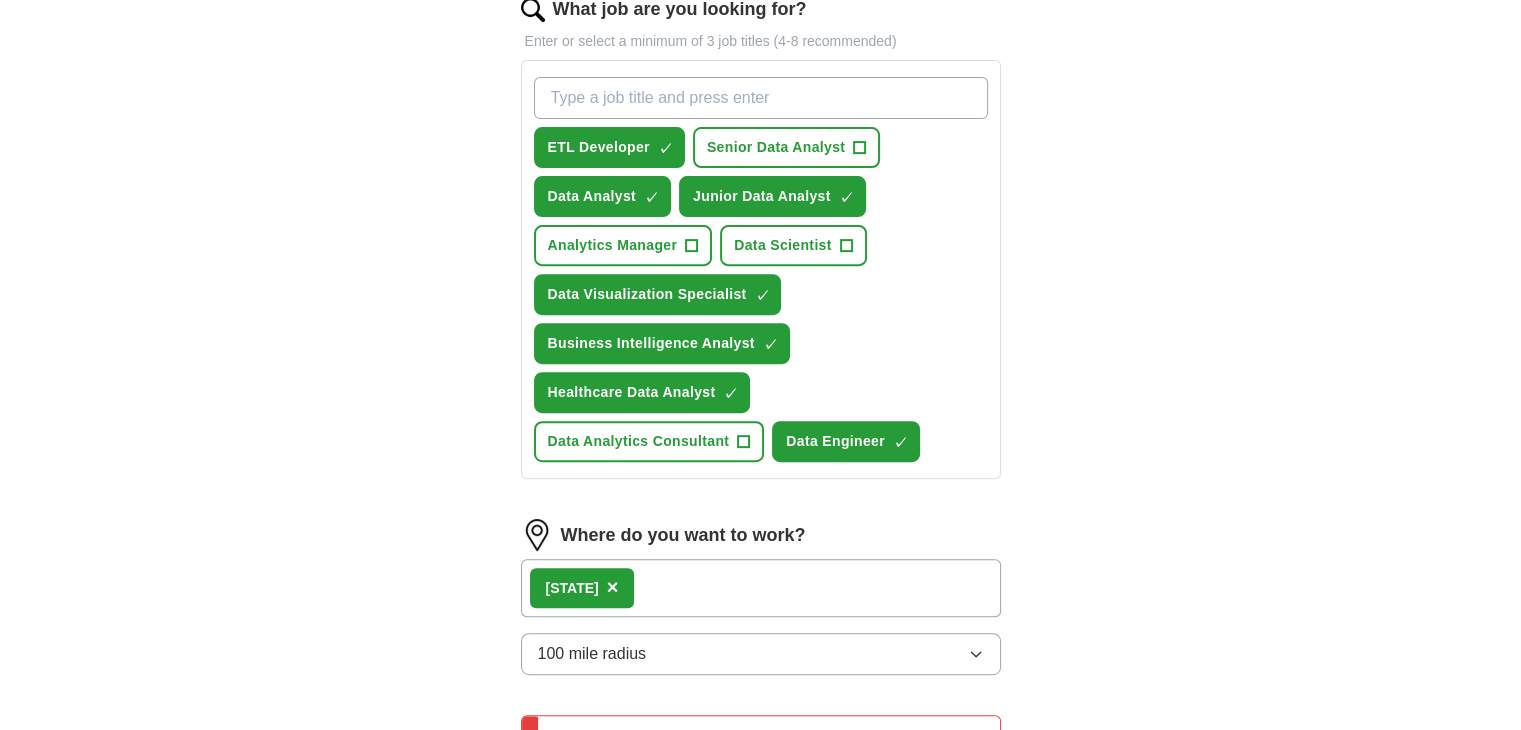 scroll, scrollTop: 1096, scrollLeft: 0, axis: vertical 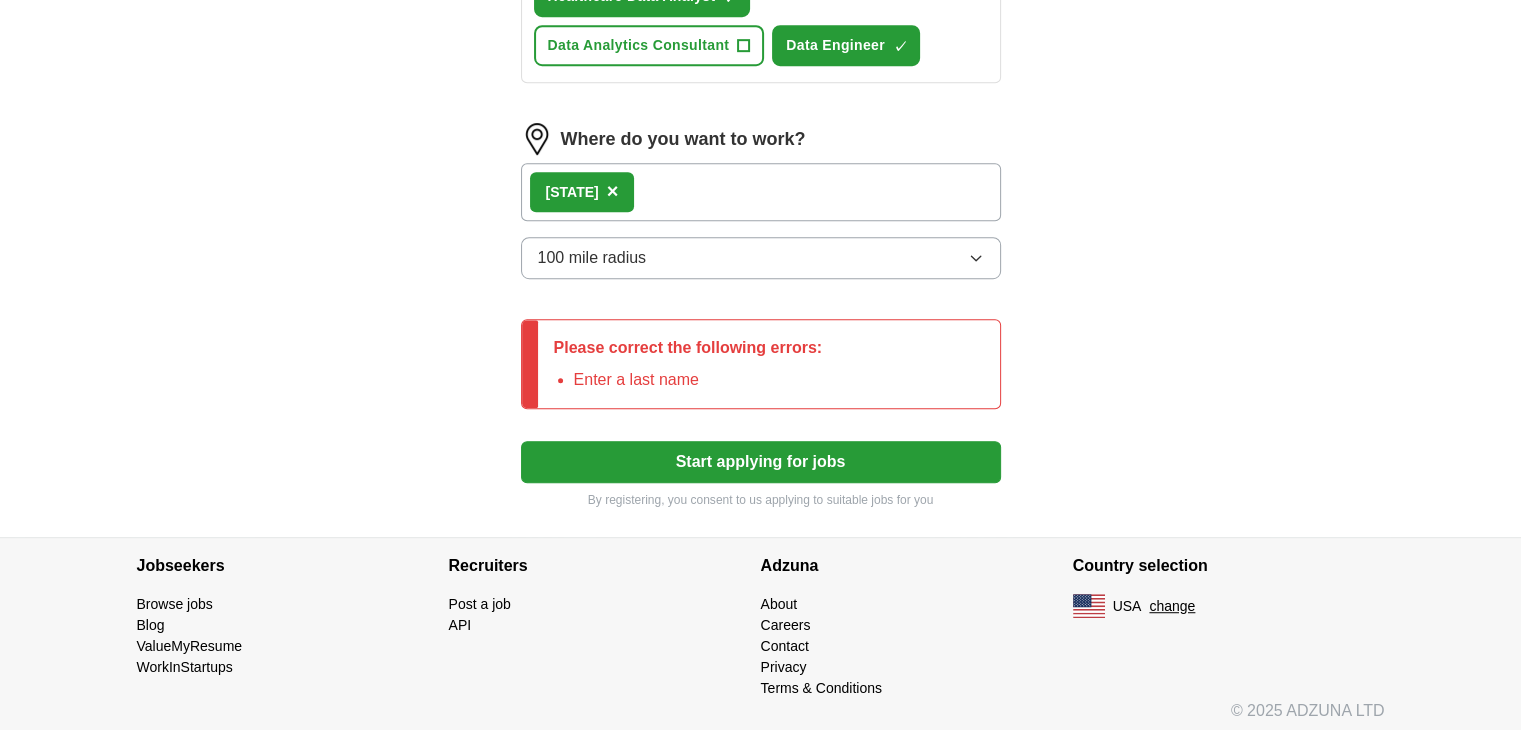 click on "Texas ×" at bounding box center (761, 192) 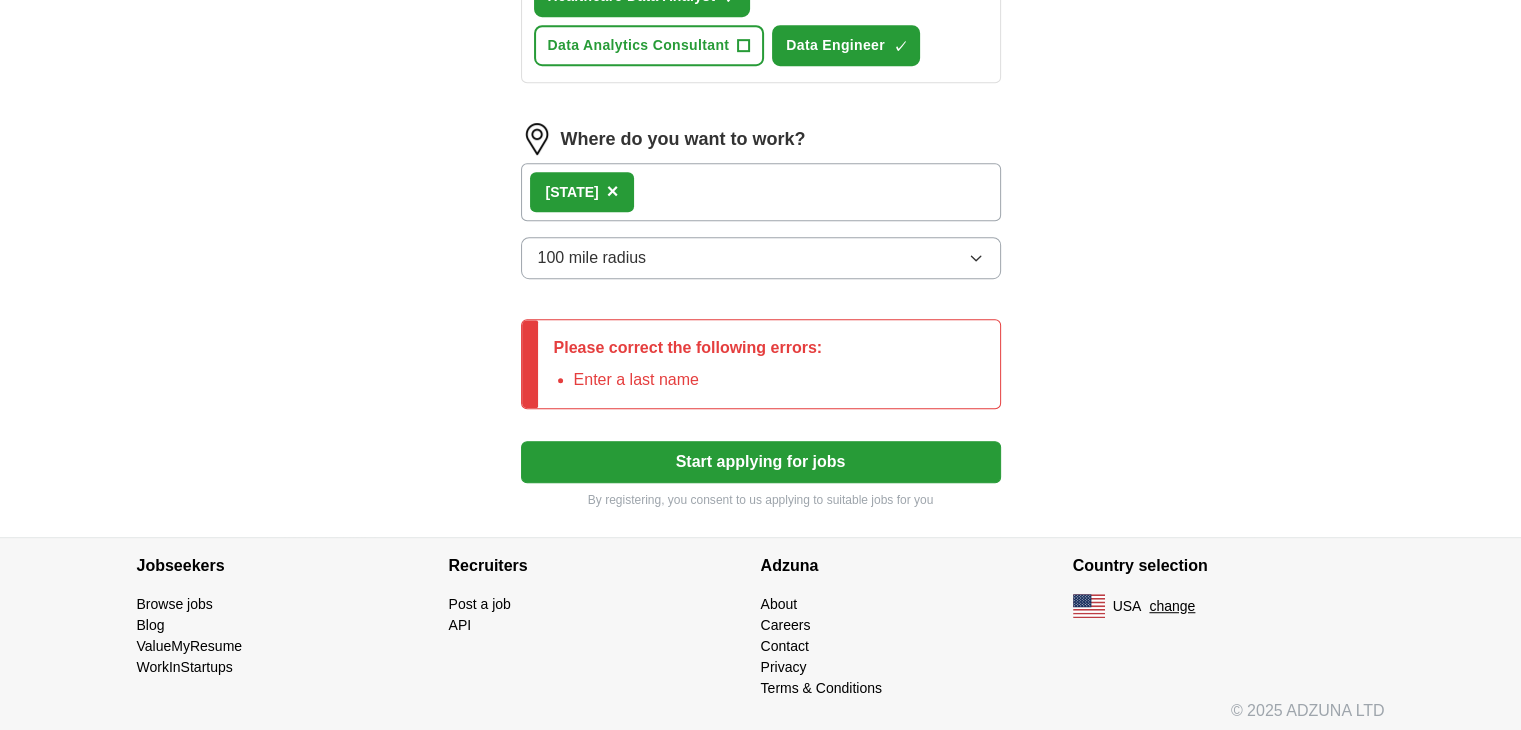 click on "Texas ×" at bounding box center [761, 192] 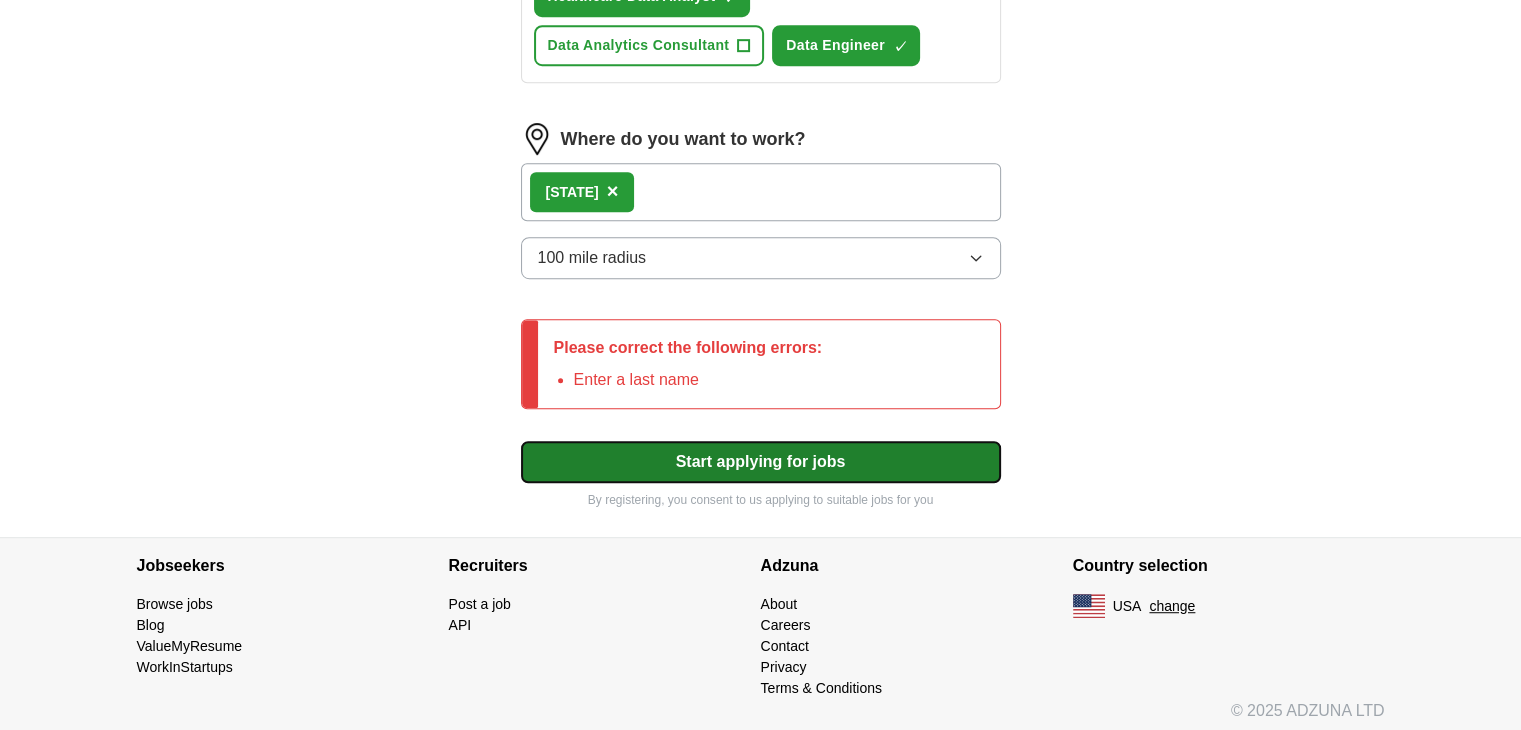 click on "Start applying for jobs" at bounding box center [761, 462] 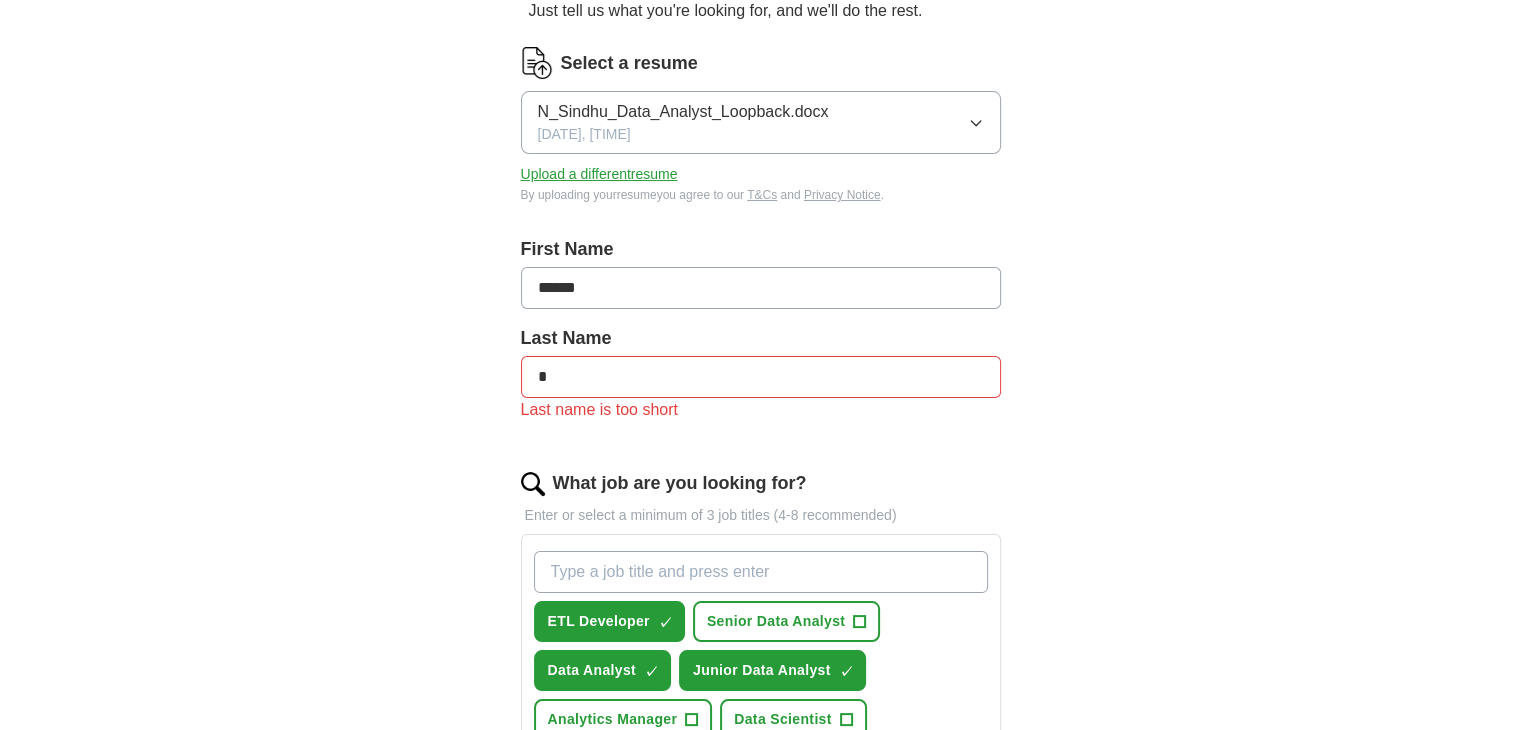 scroll, scrollTop: 196, scrollLeft: 0, axis: vertical 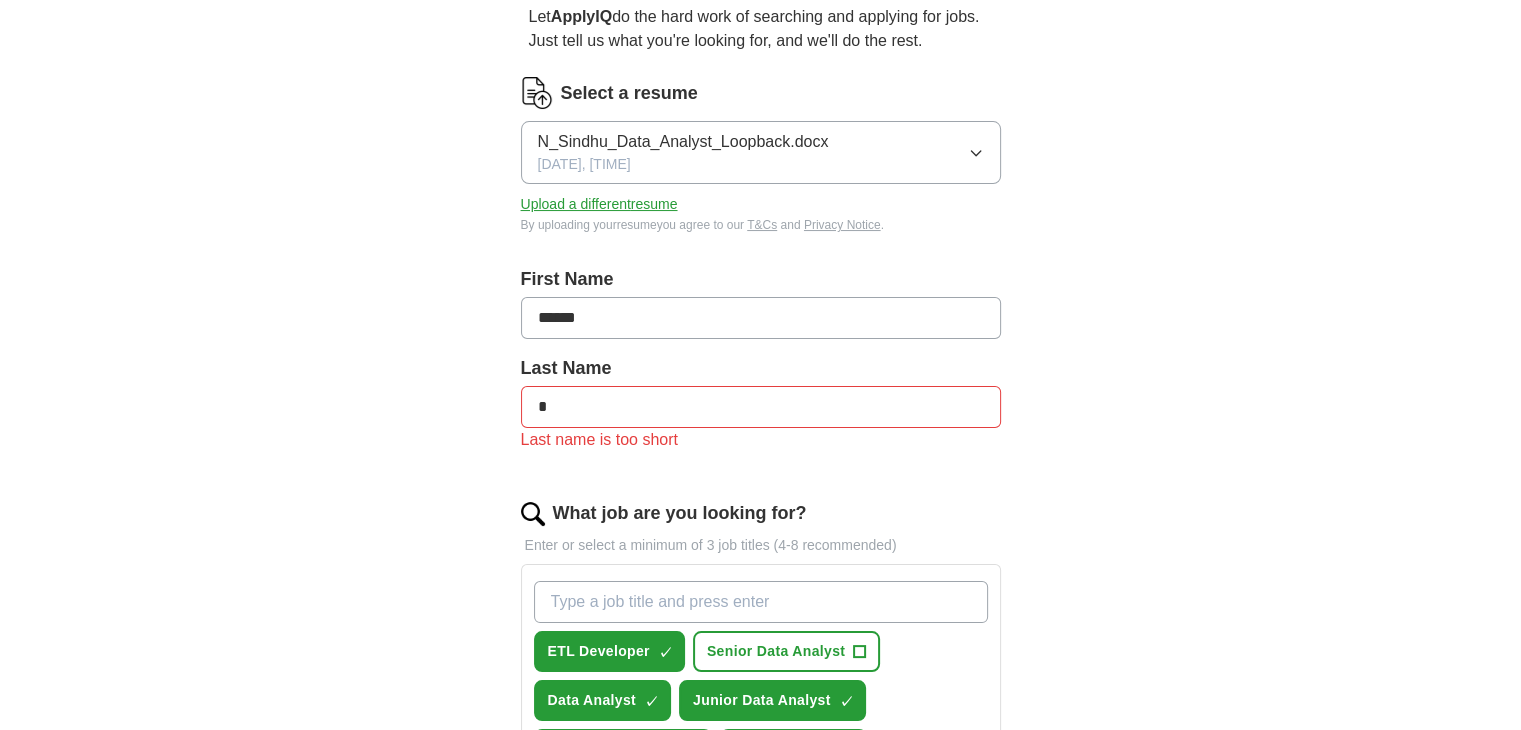 click on "*" at bounding box center (761, 407) 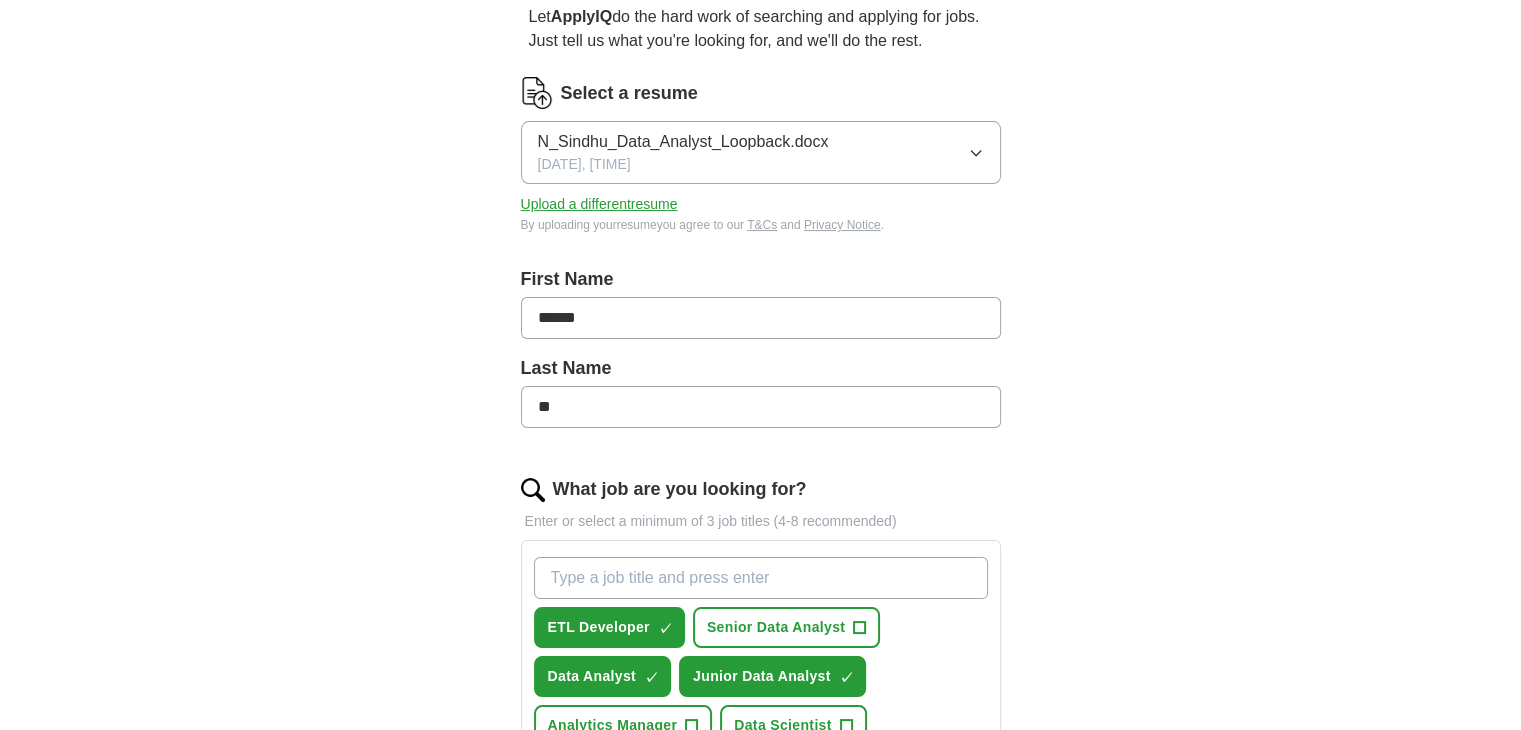 type on "**" 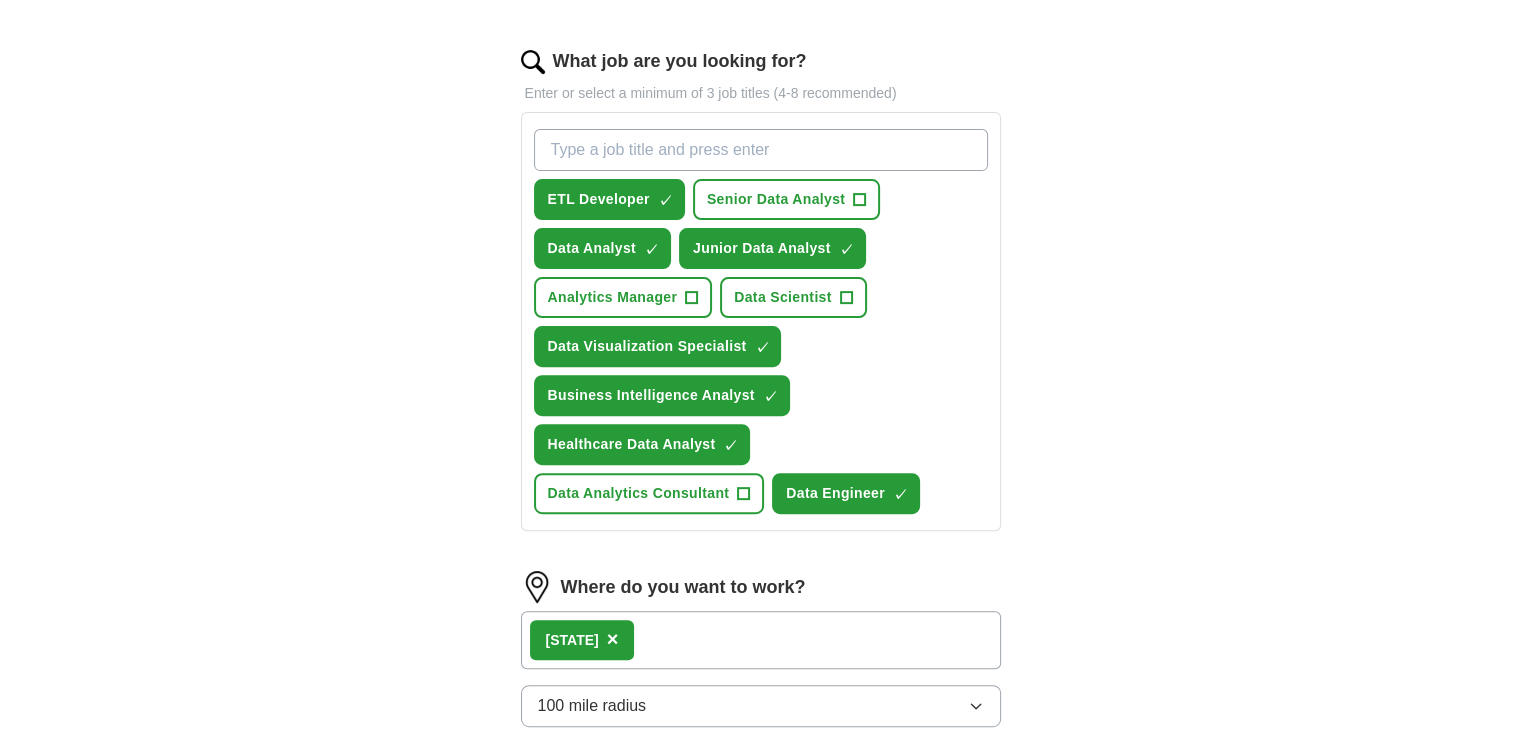 scroll, scrollTop: 982, scrollLeft: 0, axis: vertical 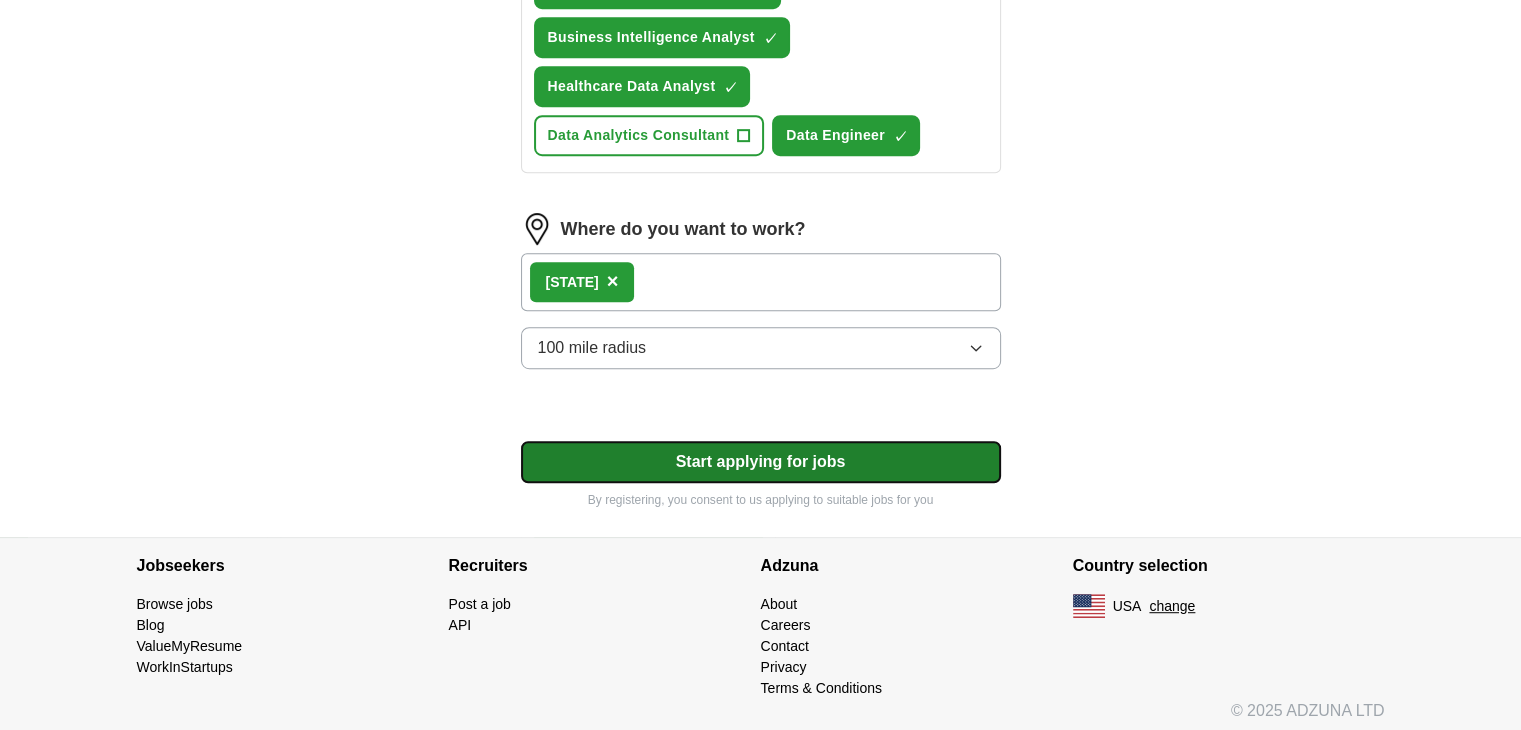click on "Start applying for jobs" at bounding box center [761, 462] 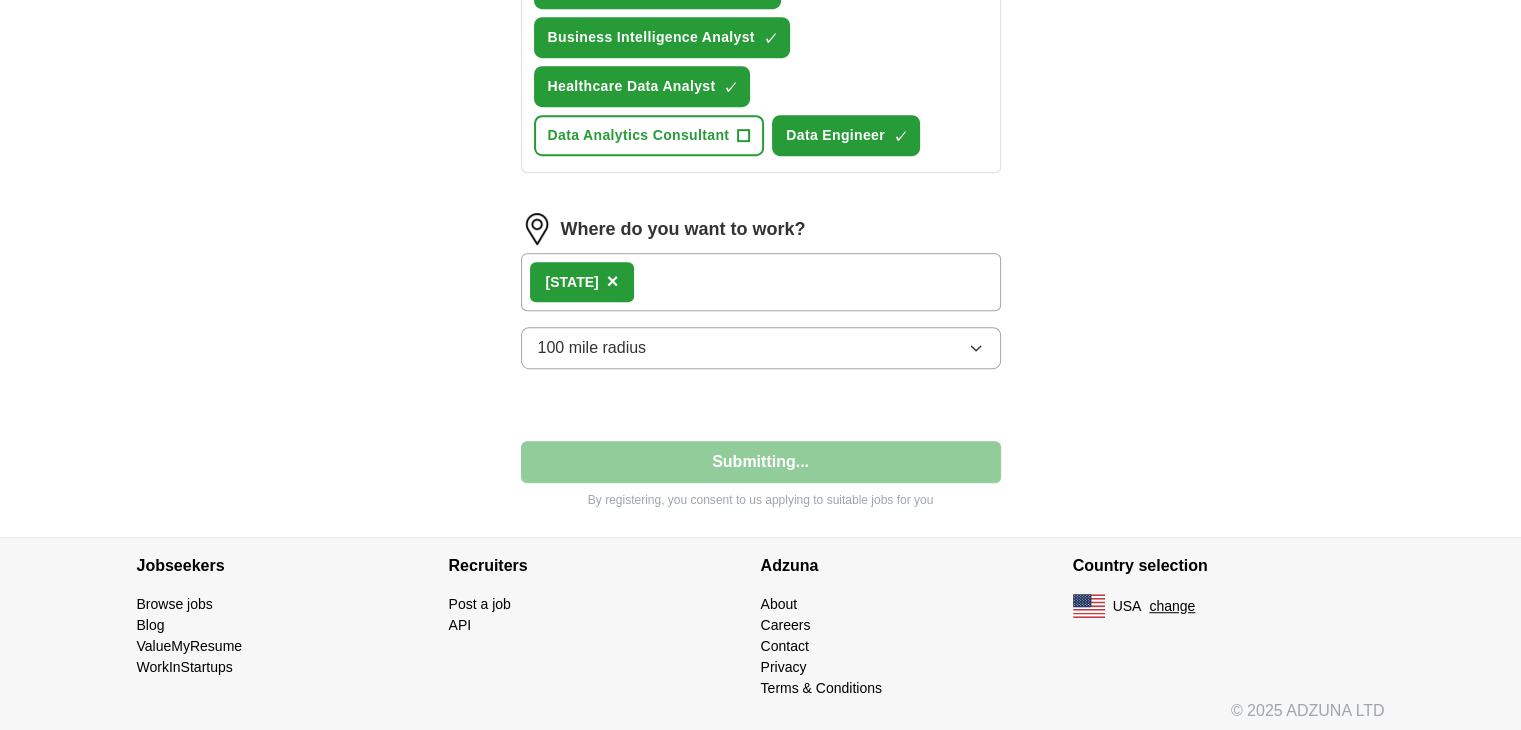 select on "**" 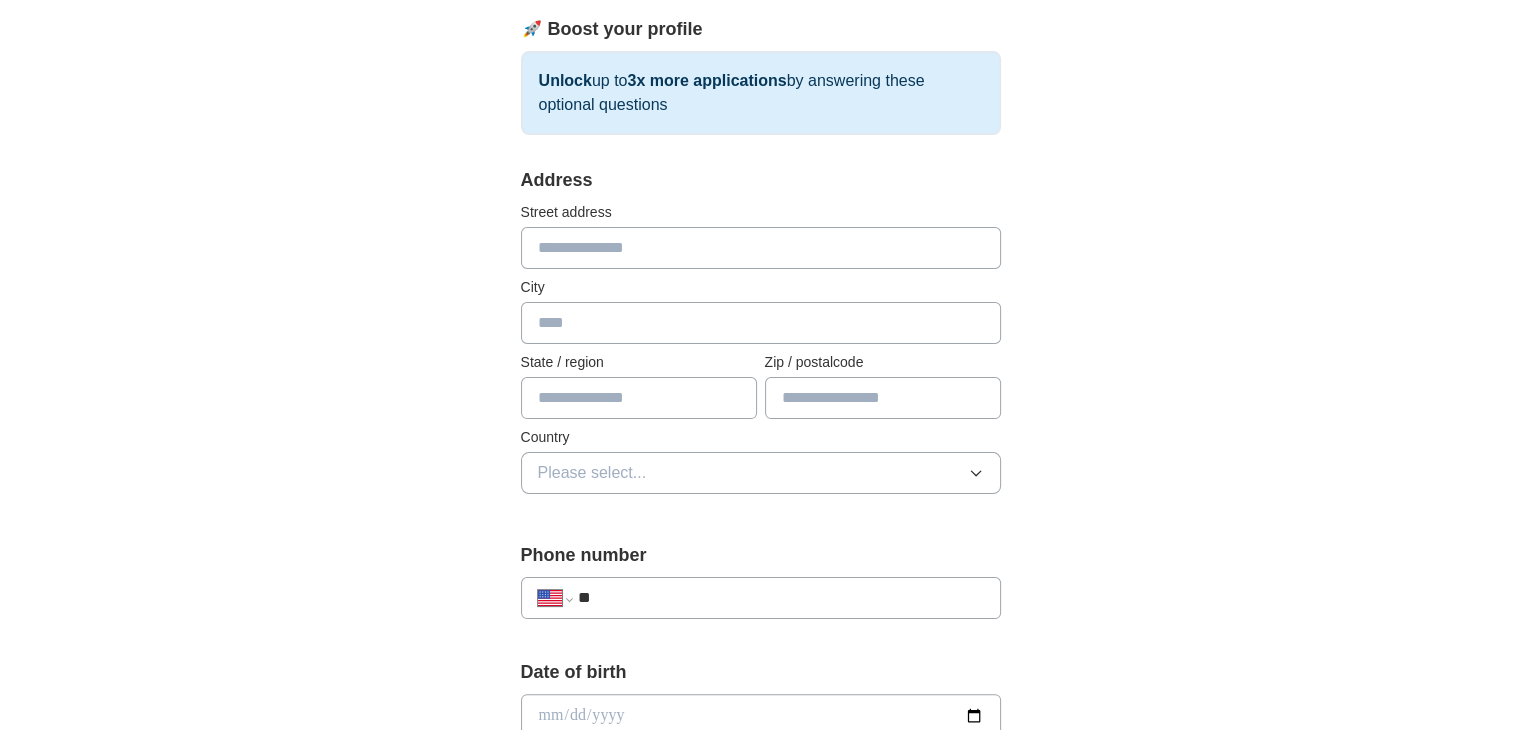 scroll, scrollTop: 300, scrollLeft: 0, axis: vertical 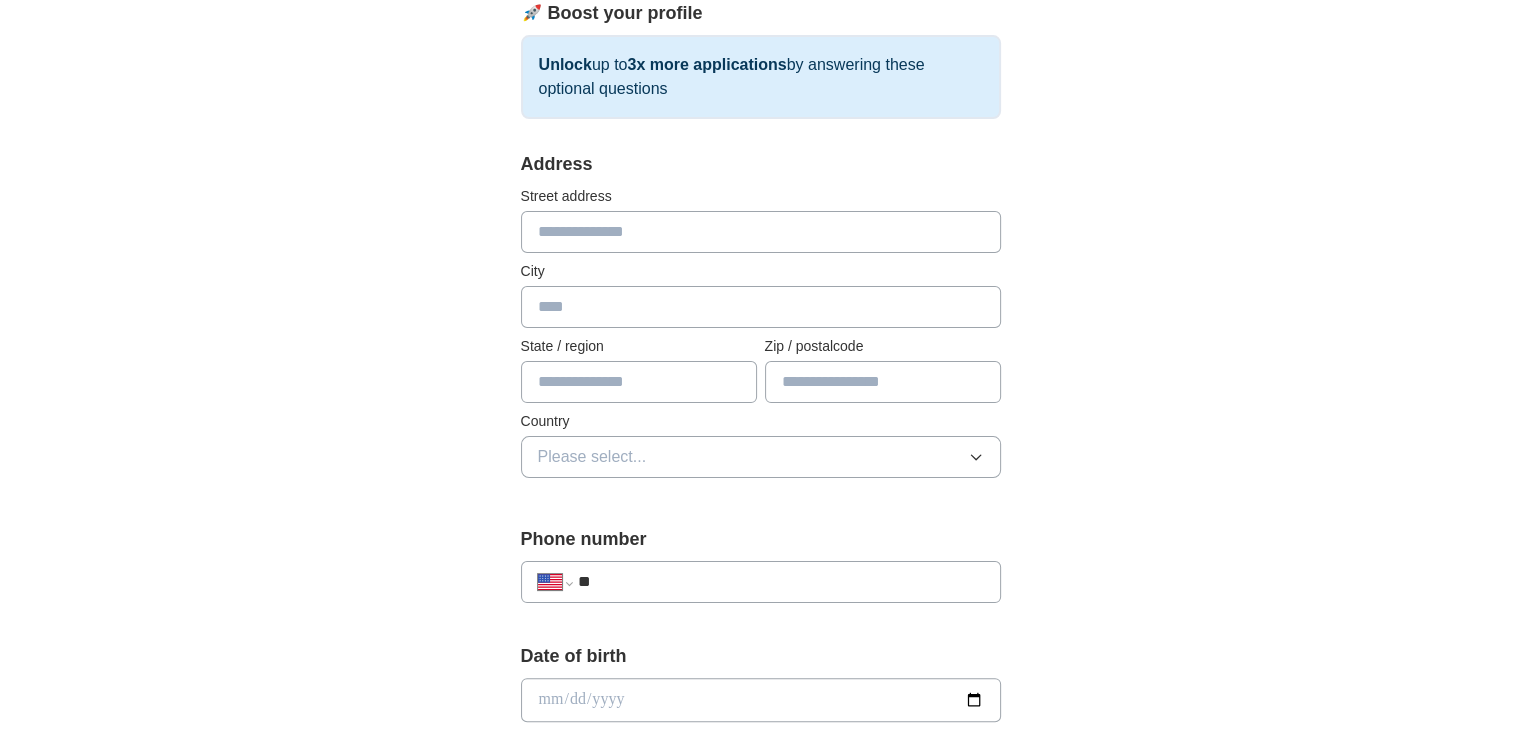 click at bounding box center [761, 232] 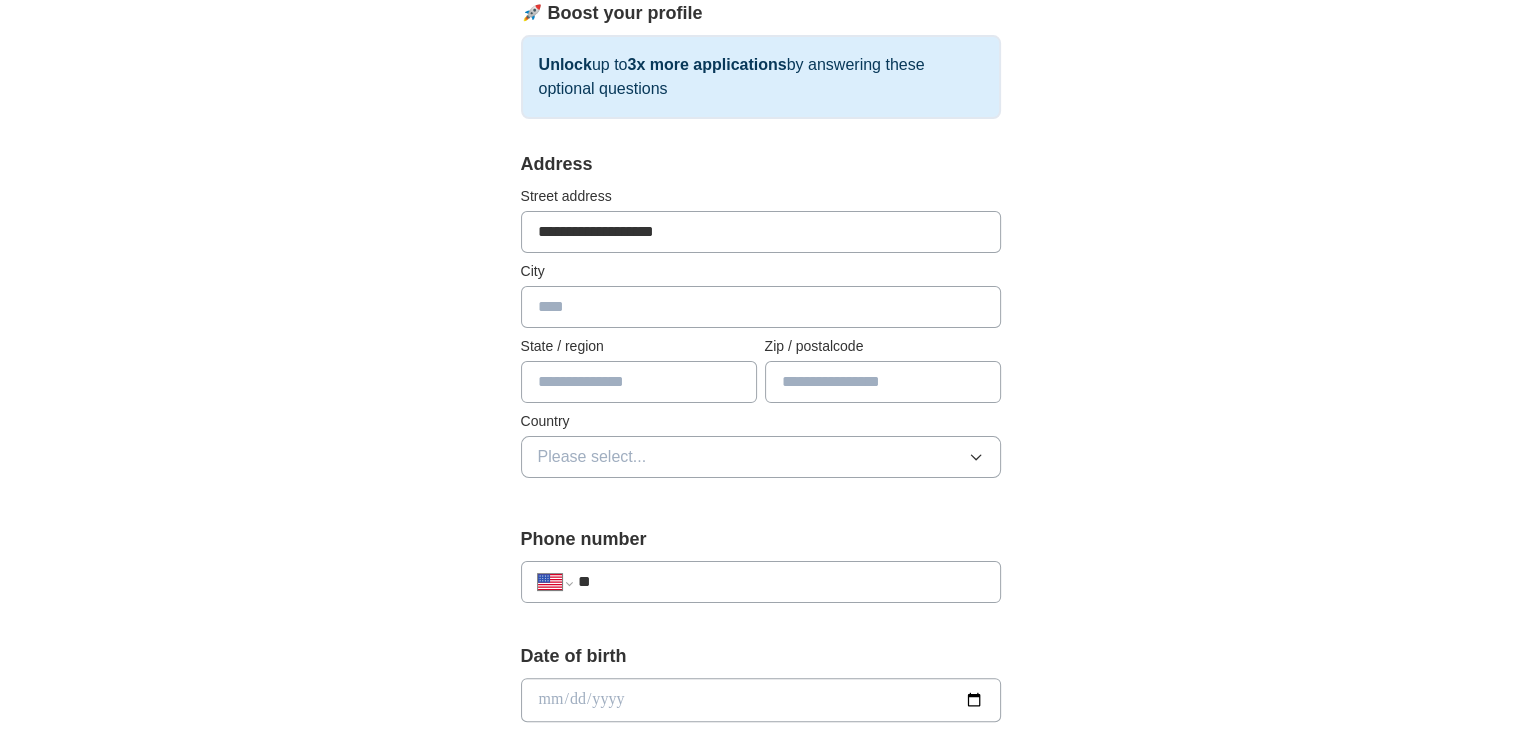 click on "**********" at bounding box center (761, 232) 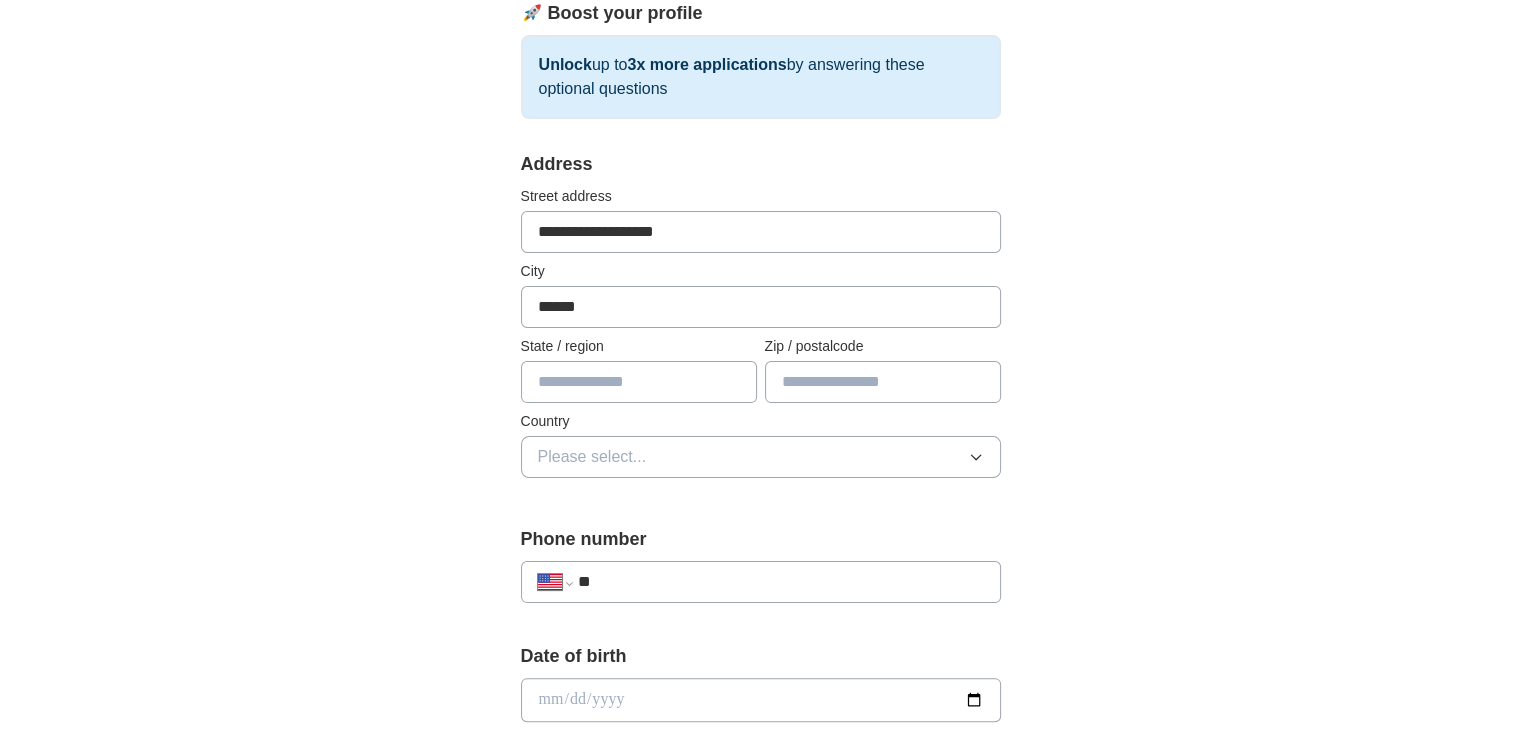 type on "******" 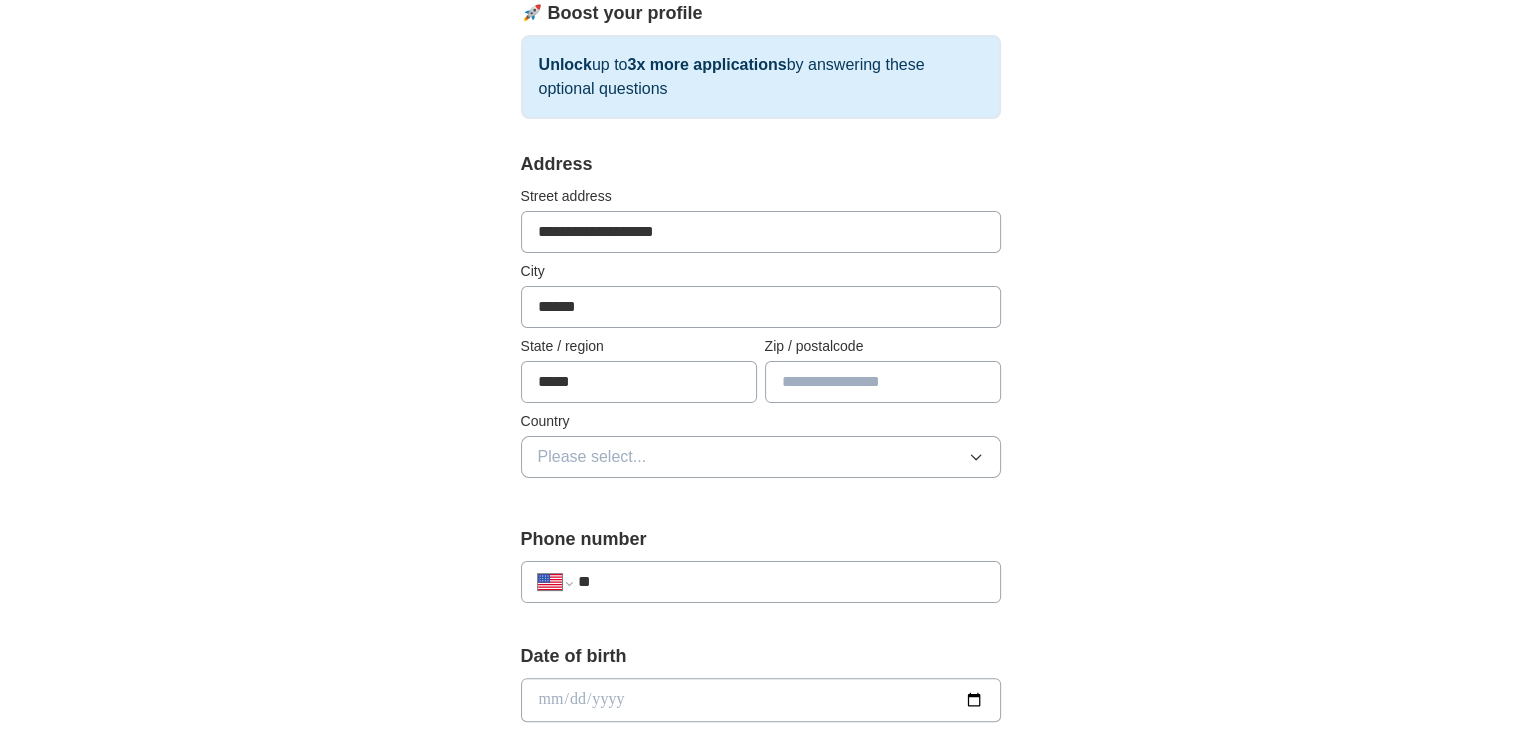 type on "*****" 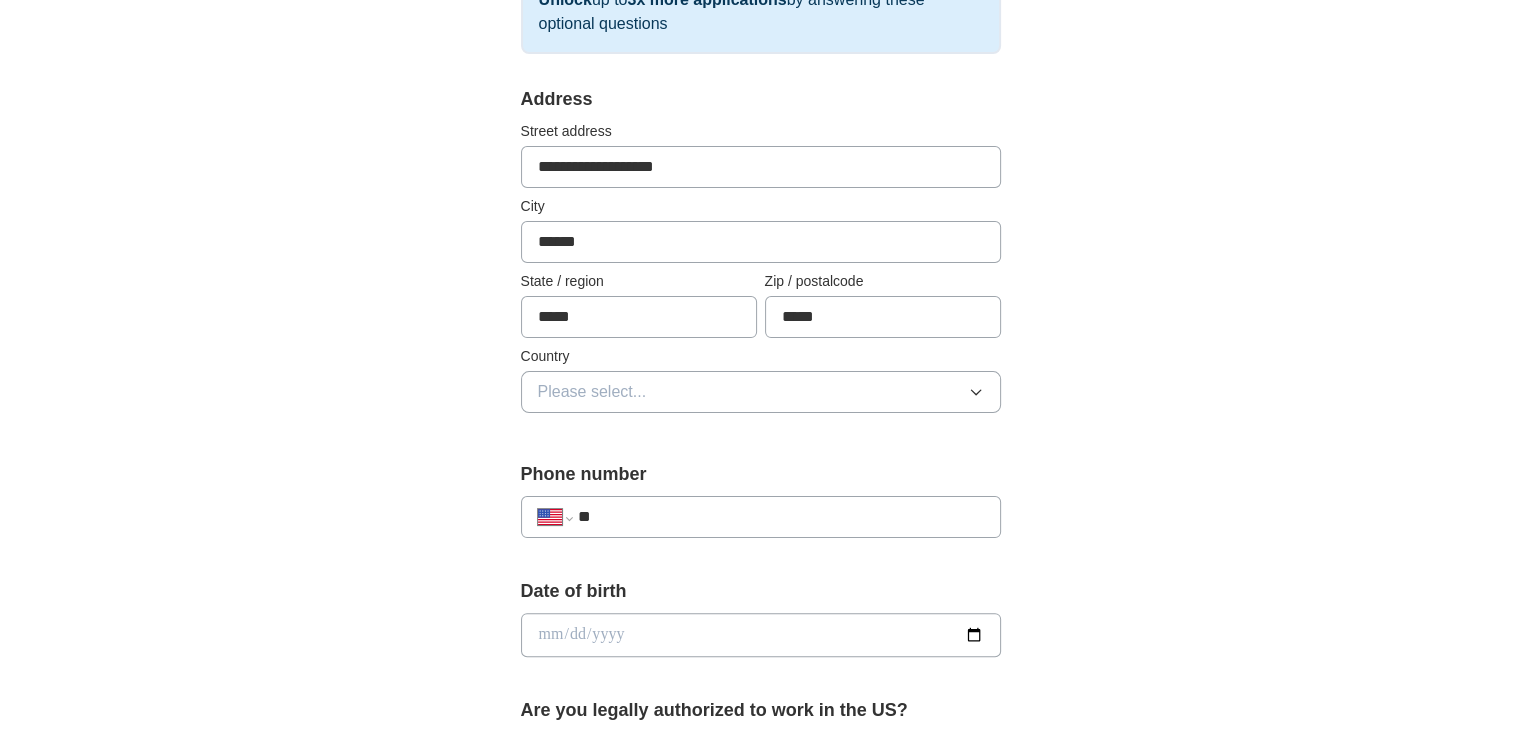 scroll, scrollTop: 400, scrollLeft: 0, axis: vertical 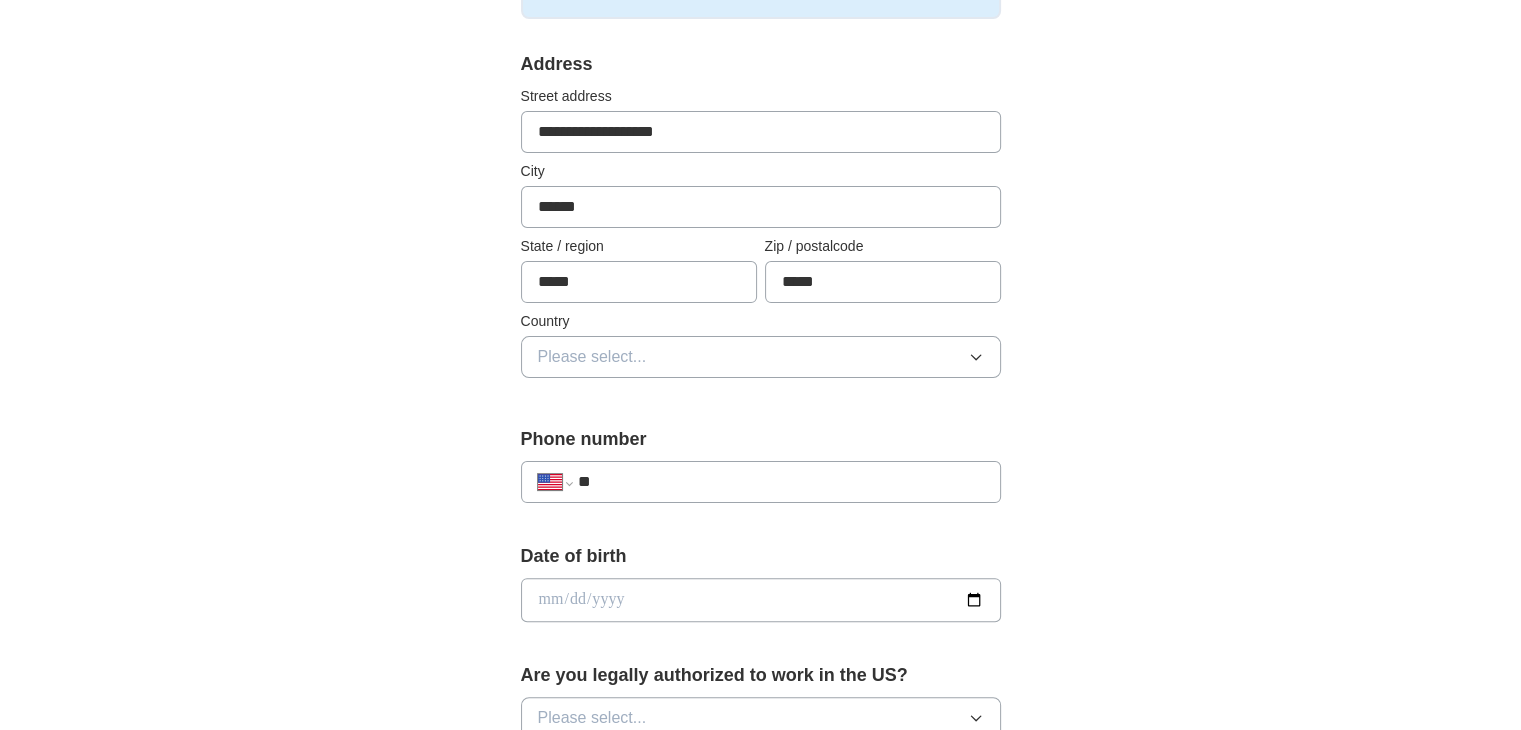 type on "*****" 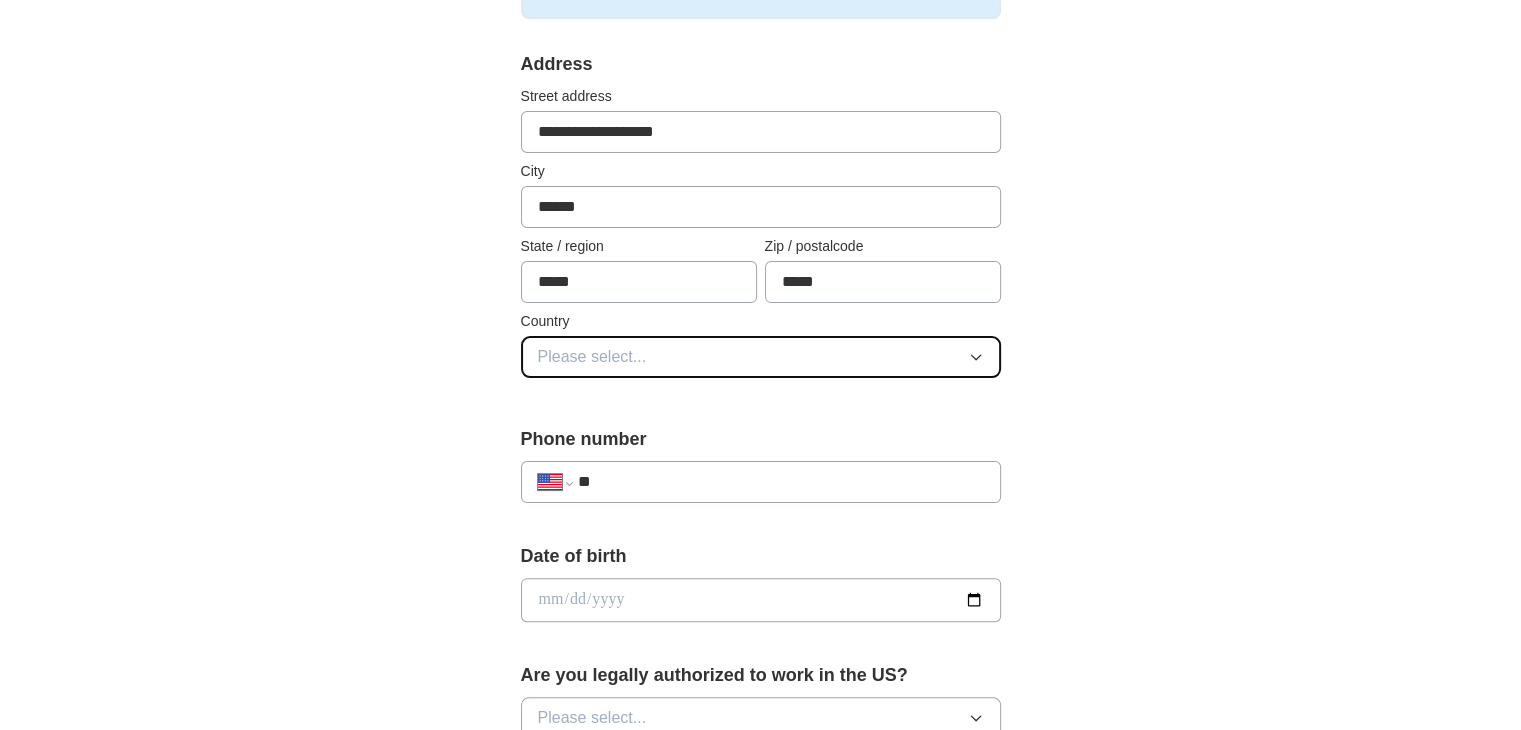click 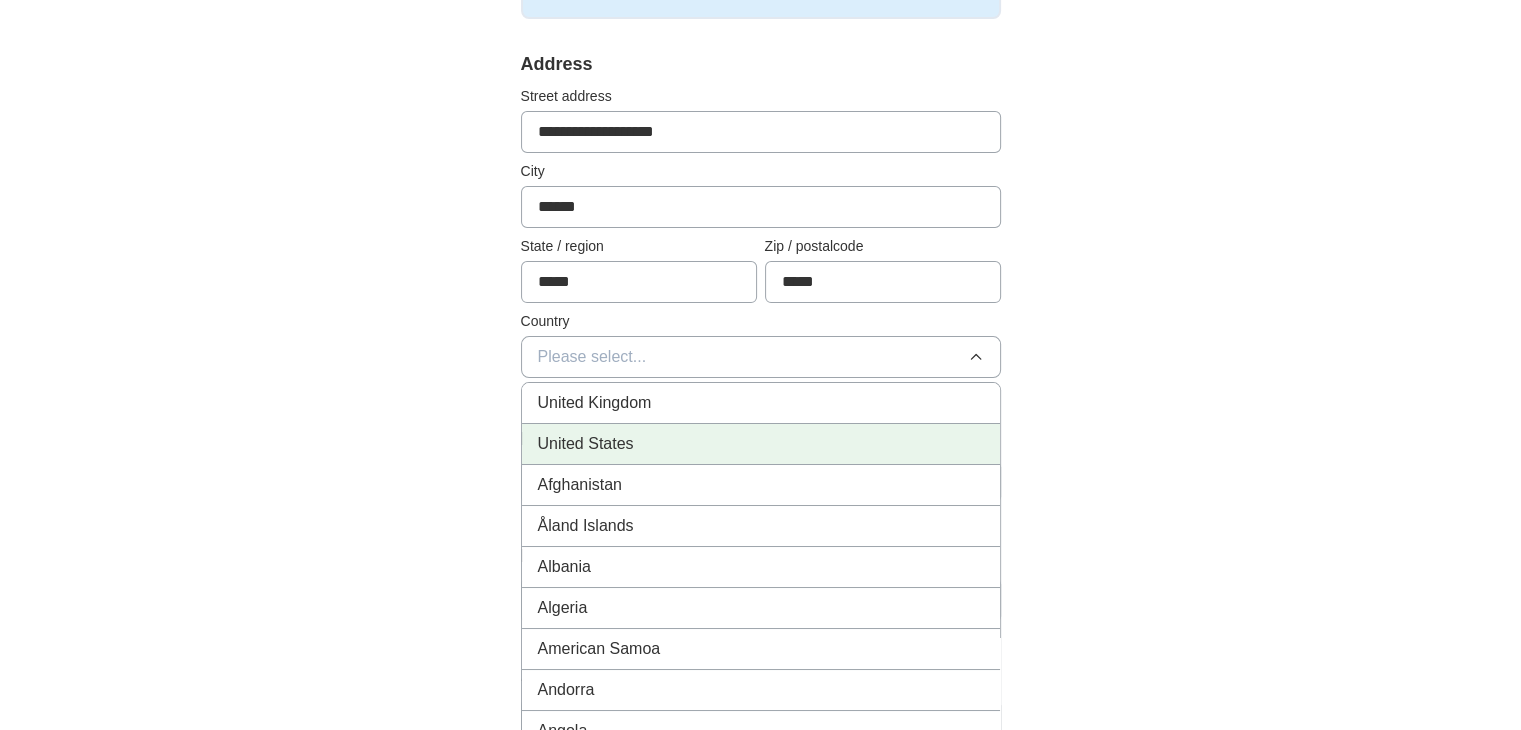 click on "United States" at bounding box center [586, 444] 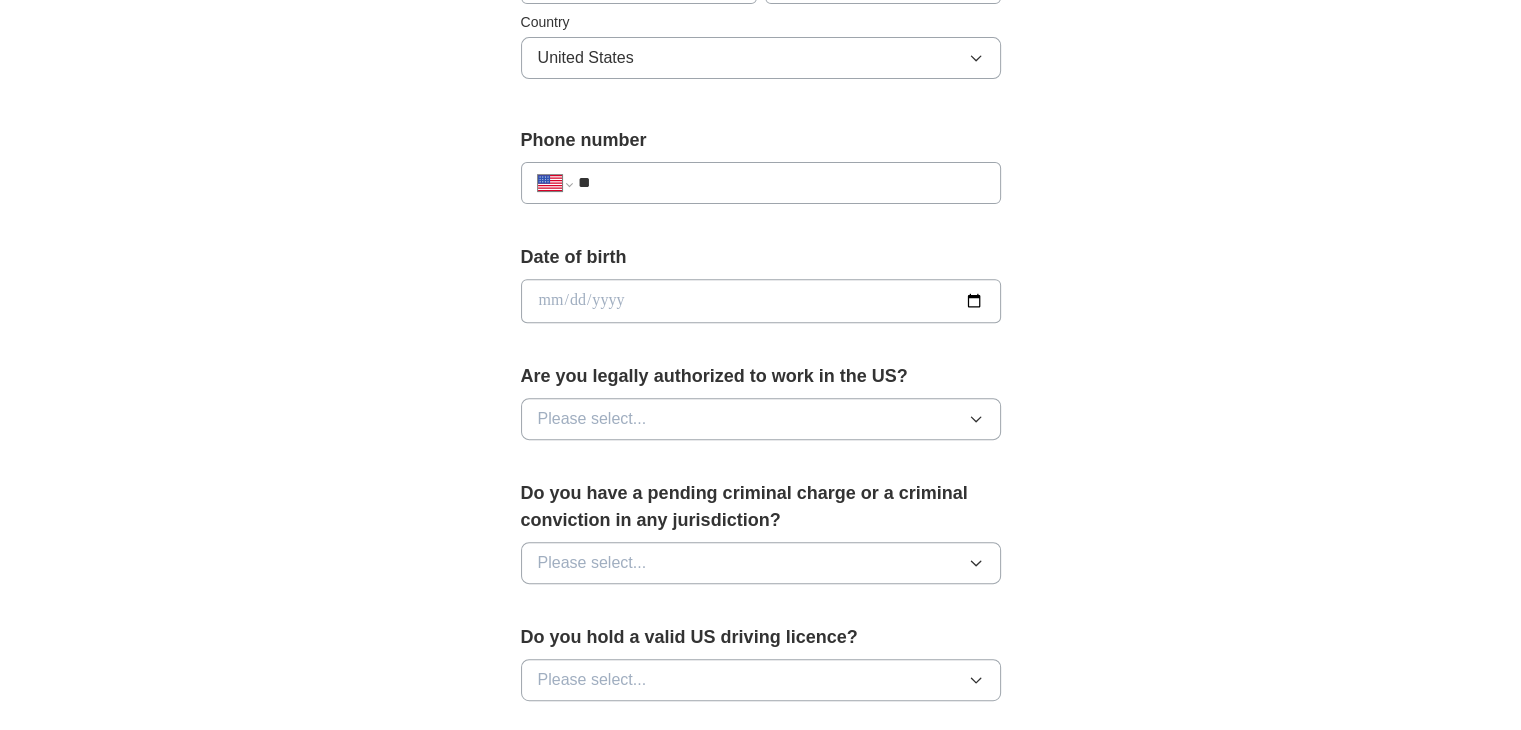 scroll, scrollTop: 700, scrollLeft: 0, axis: vertical 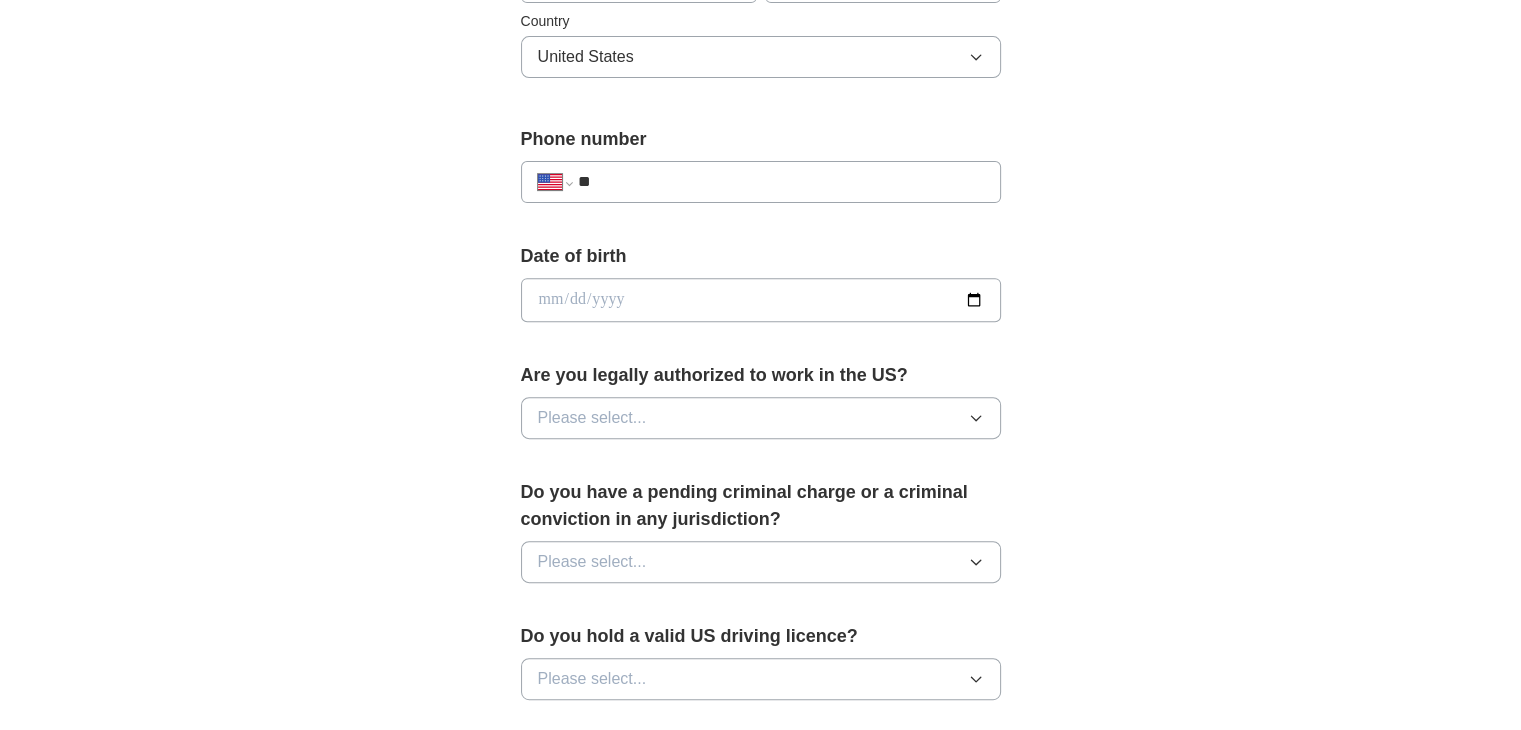 click on "**" at bounding box center (780, 182) 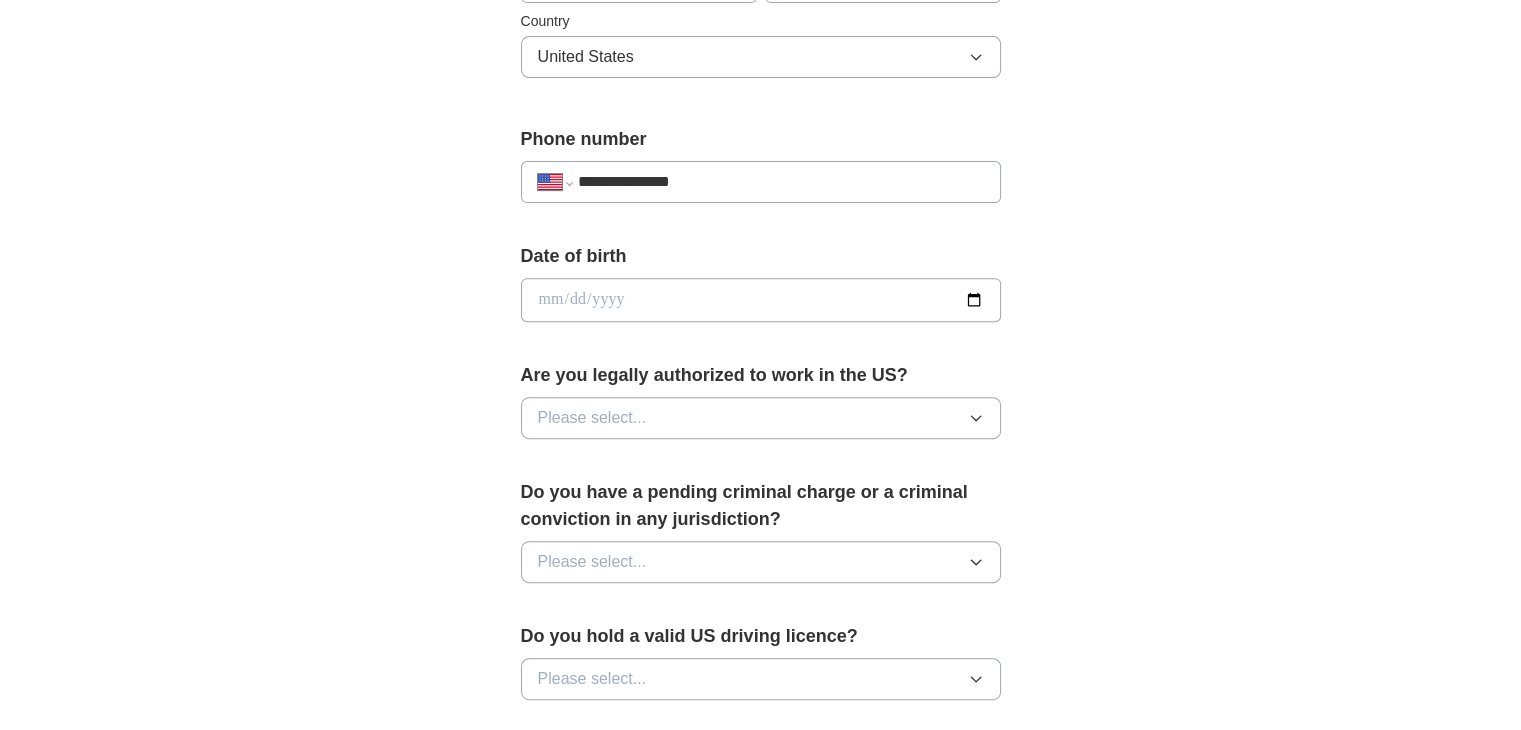type on "**********" 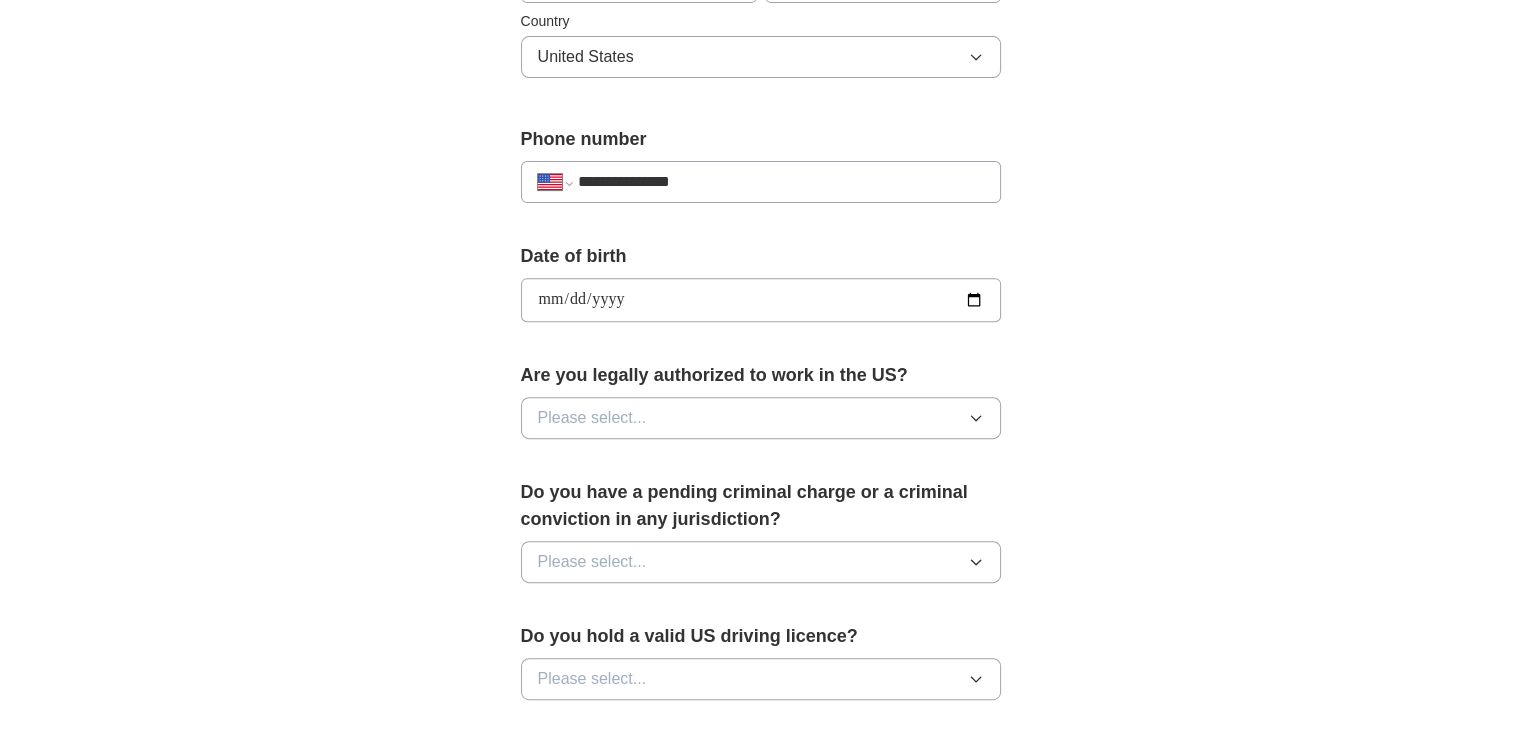 type on "**********" 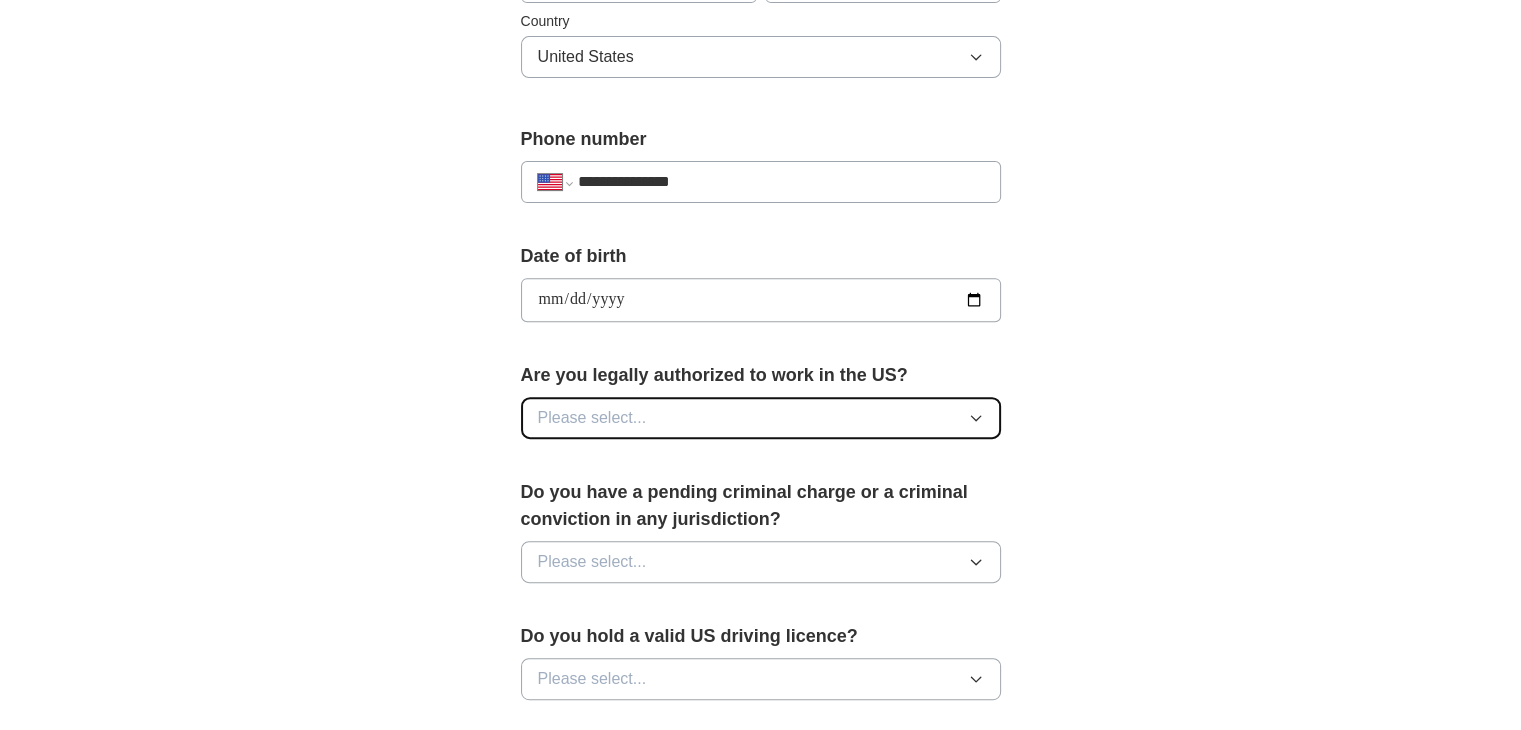 click on "Please select..." at bounding box center (761, 418) 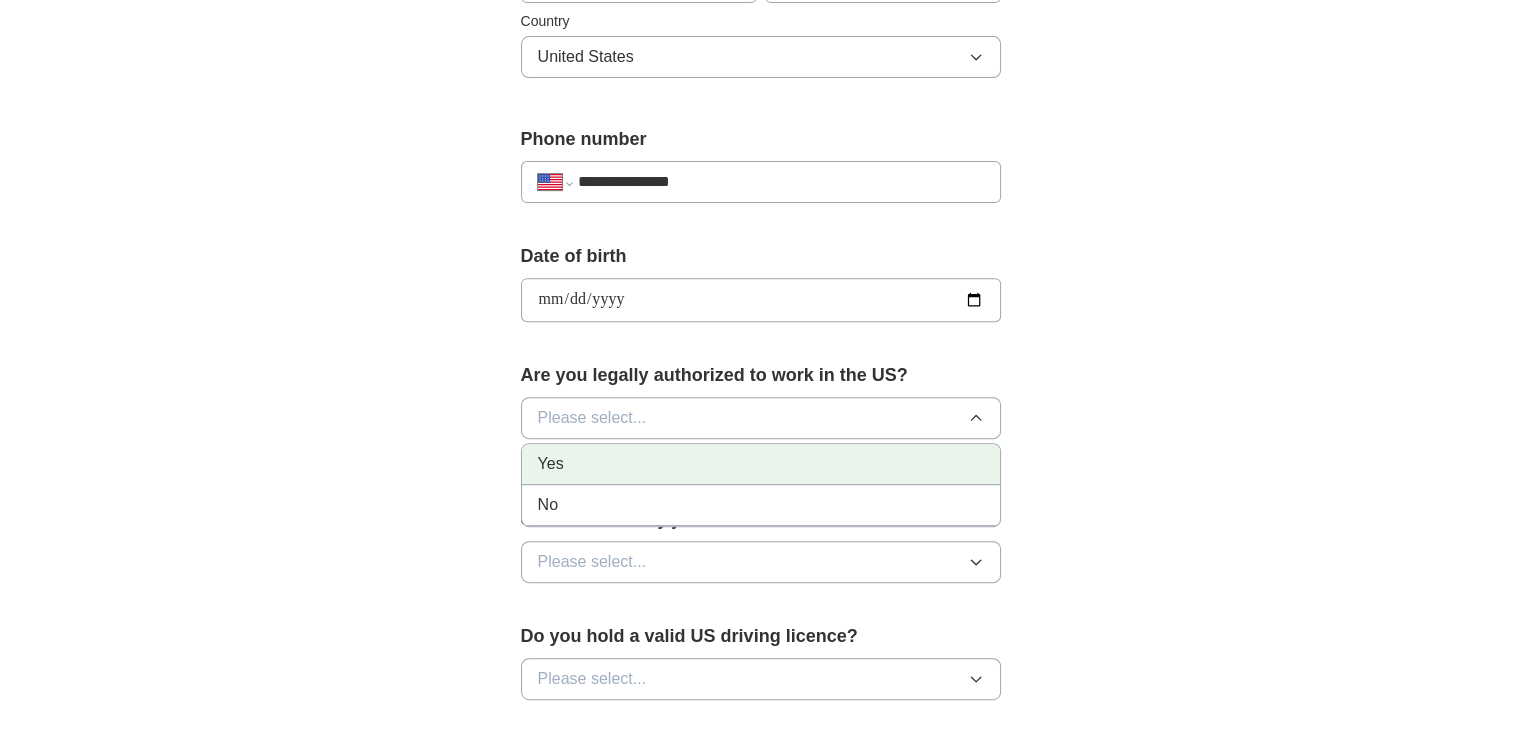 click on "Yes" at bounding box center [761, 464] 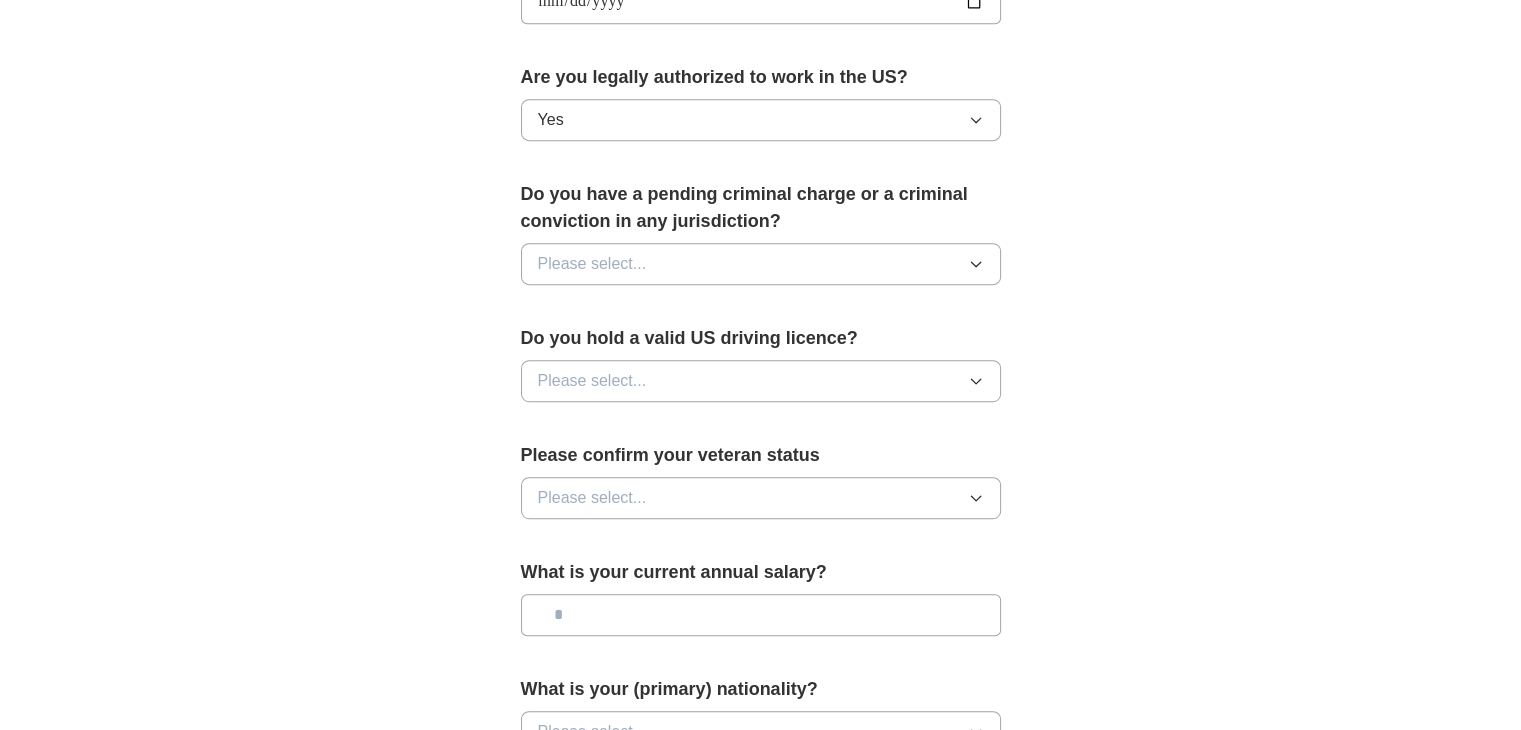 scroll, scrollTop: 1000, scrollLeft: 0, axis: vertical 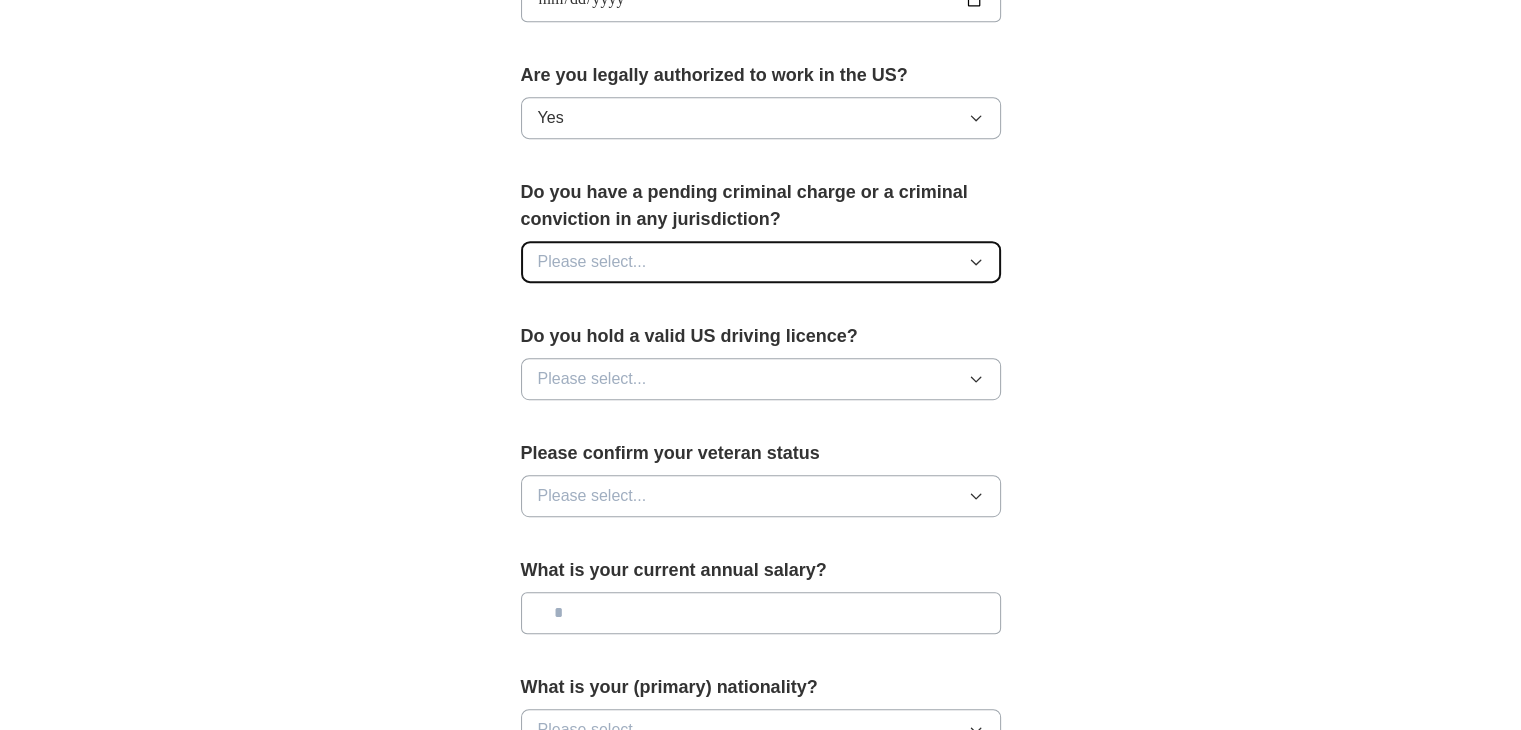 click on "Please select..." at bounding box center (761, 262) 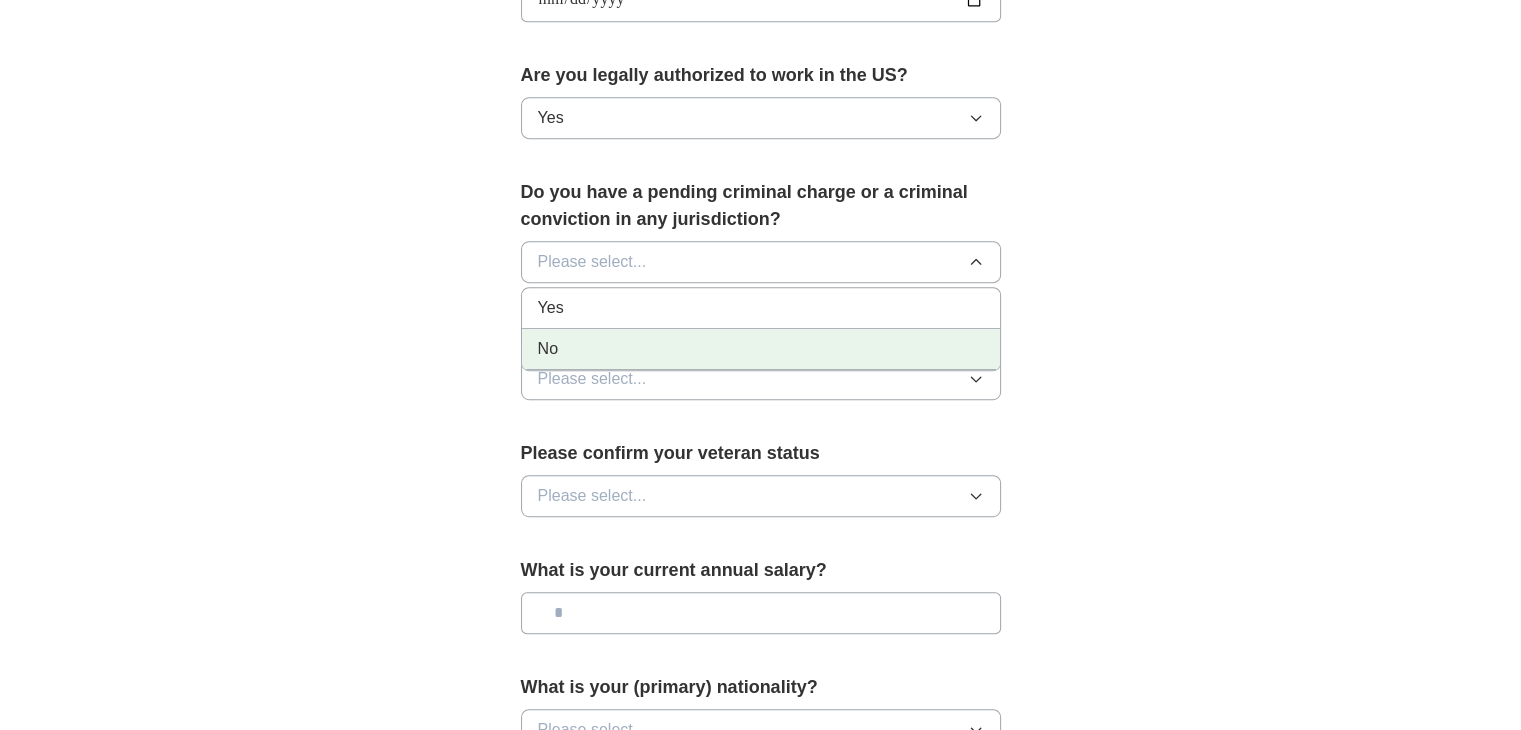 click on "No" at bounding box center (761, 349) 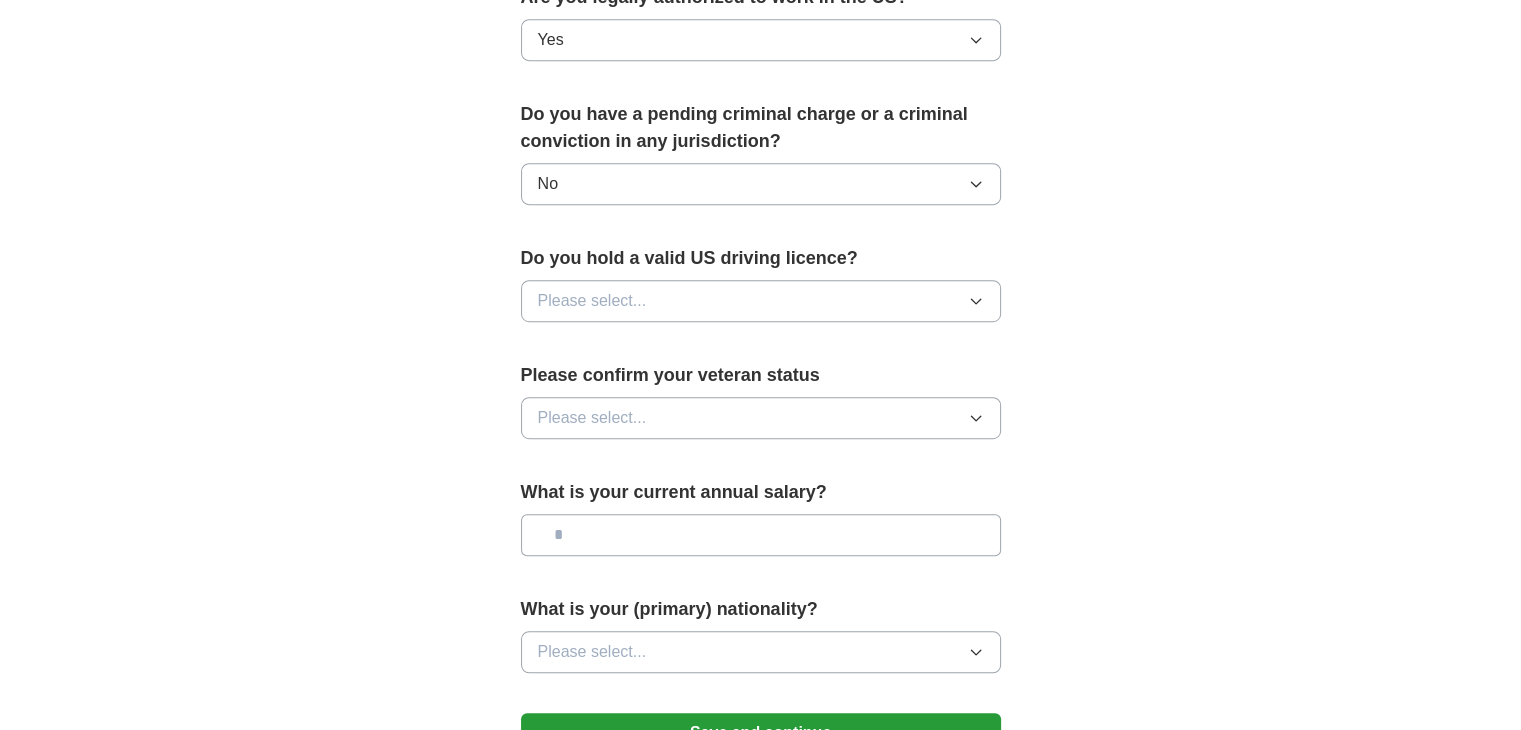 scroll, scrollTop: 1200, scrollLeft: 0, axis: vertical 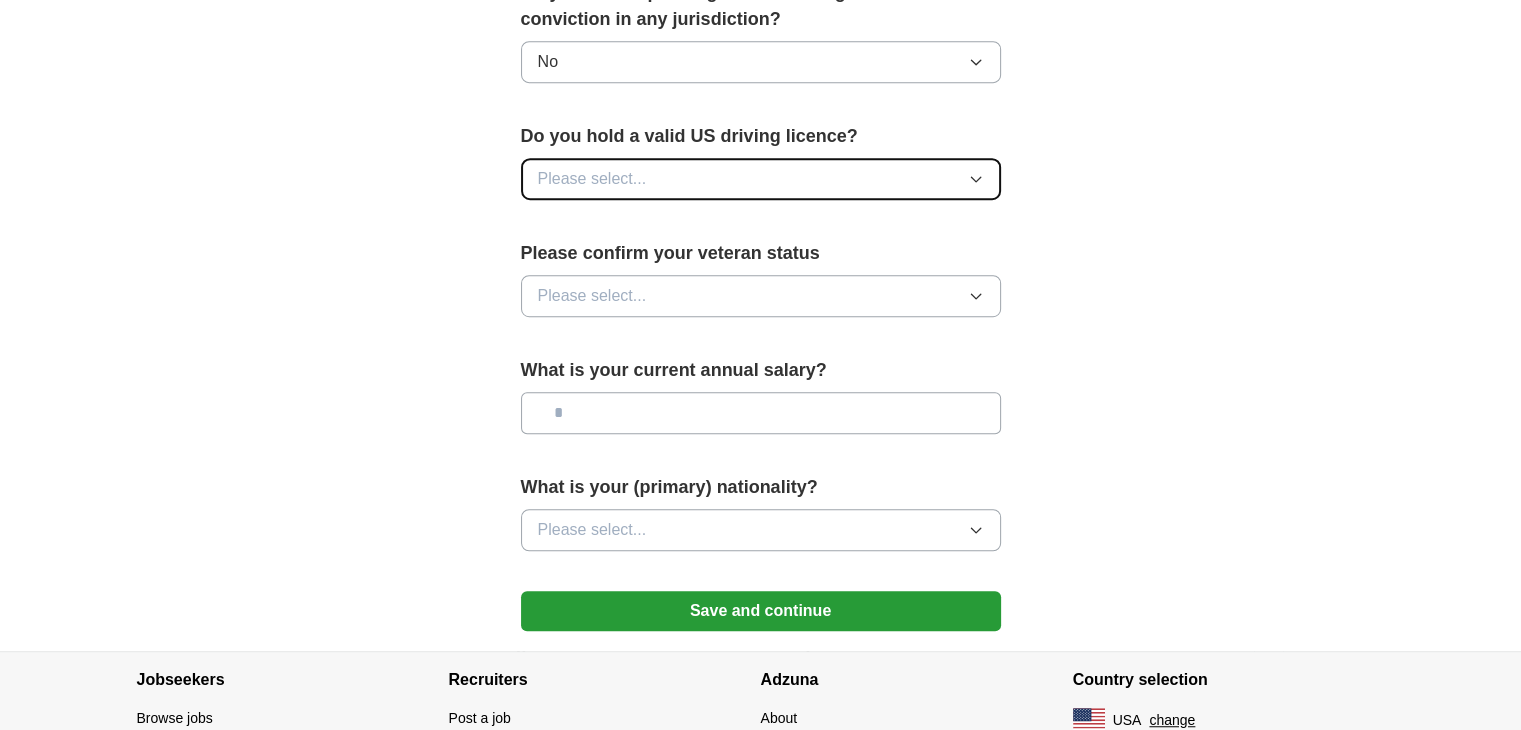 click on "Please select..." at bounding box center [761, 179] 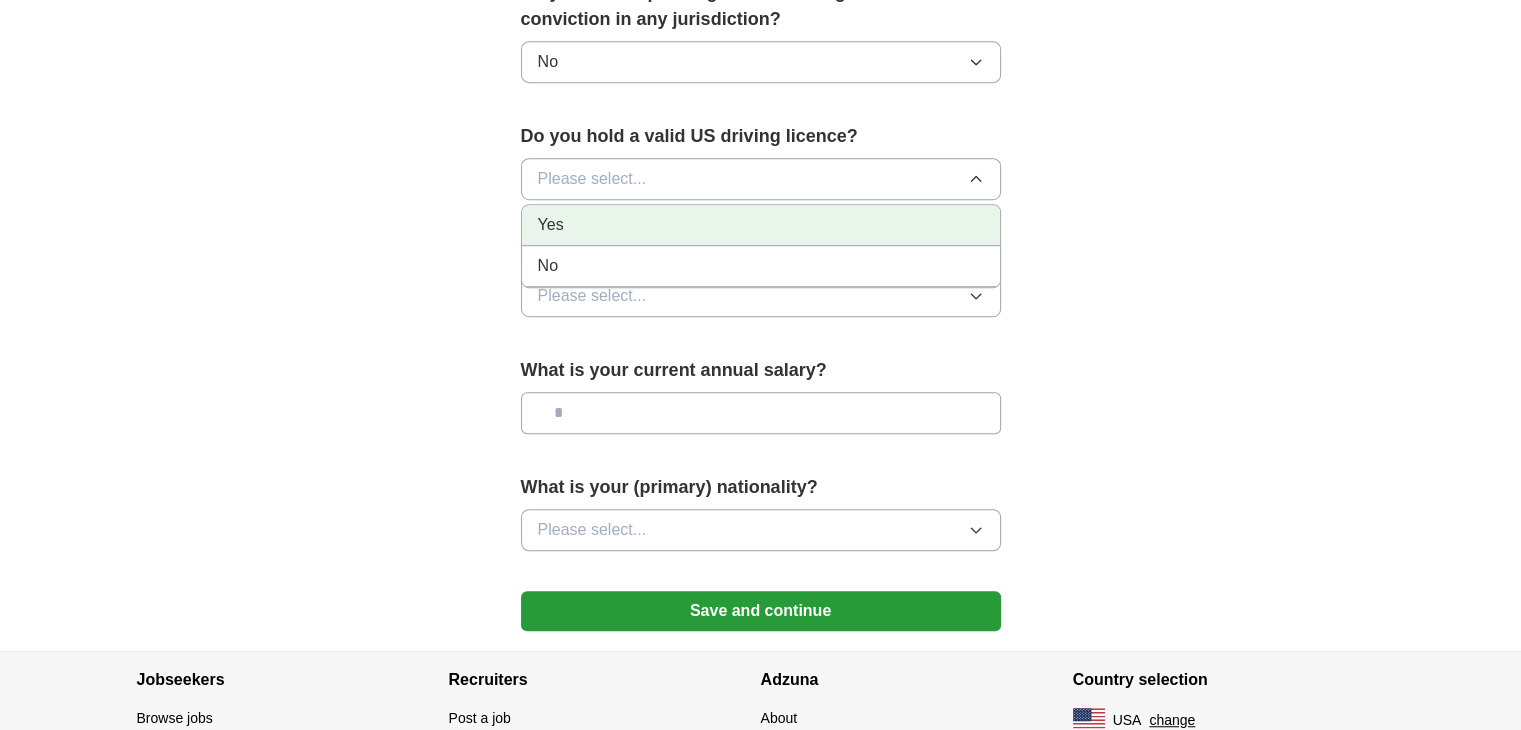 click on "Yes" at bounding box center [761, 225] 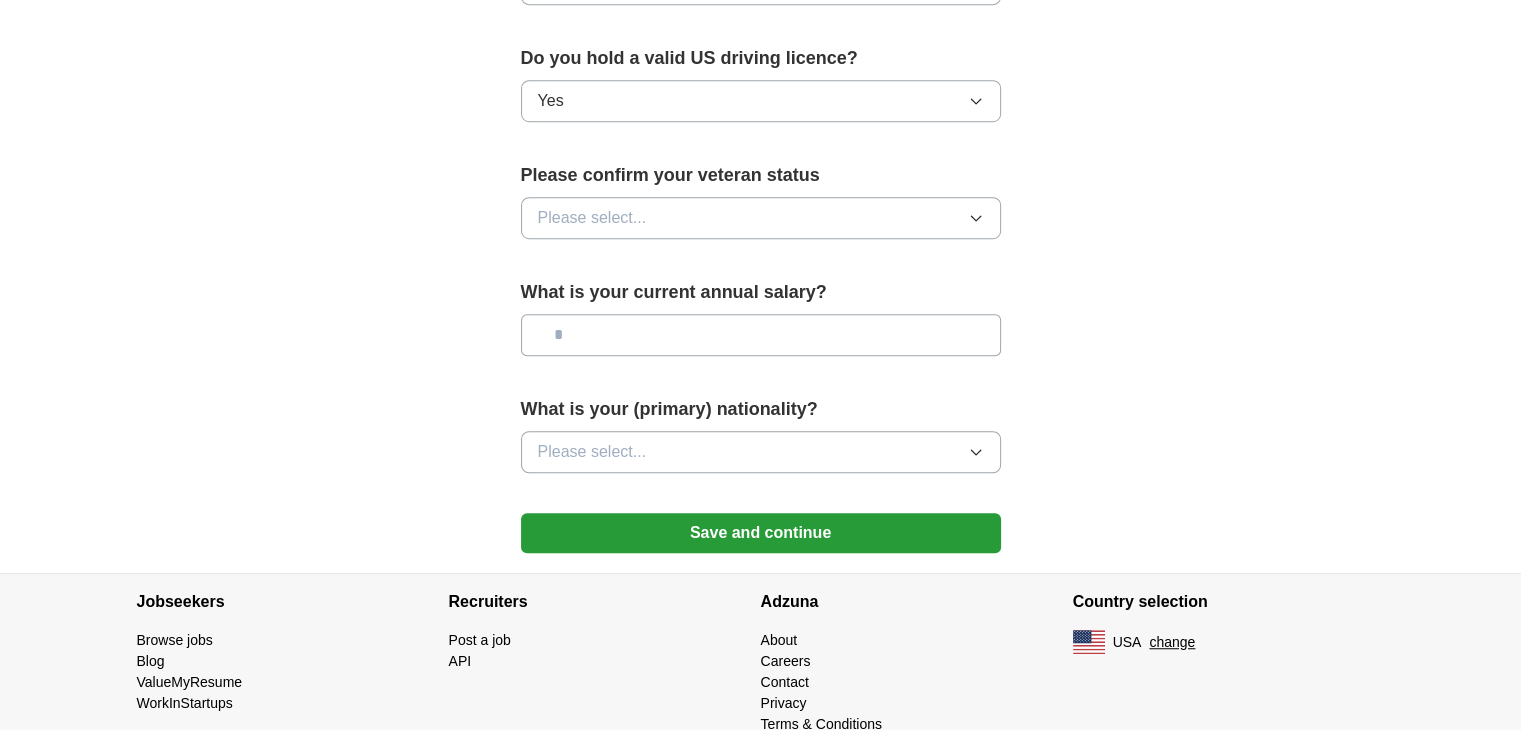 scroll, scrollTop: 1300, scrollLeft: 0, axis: vertical 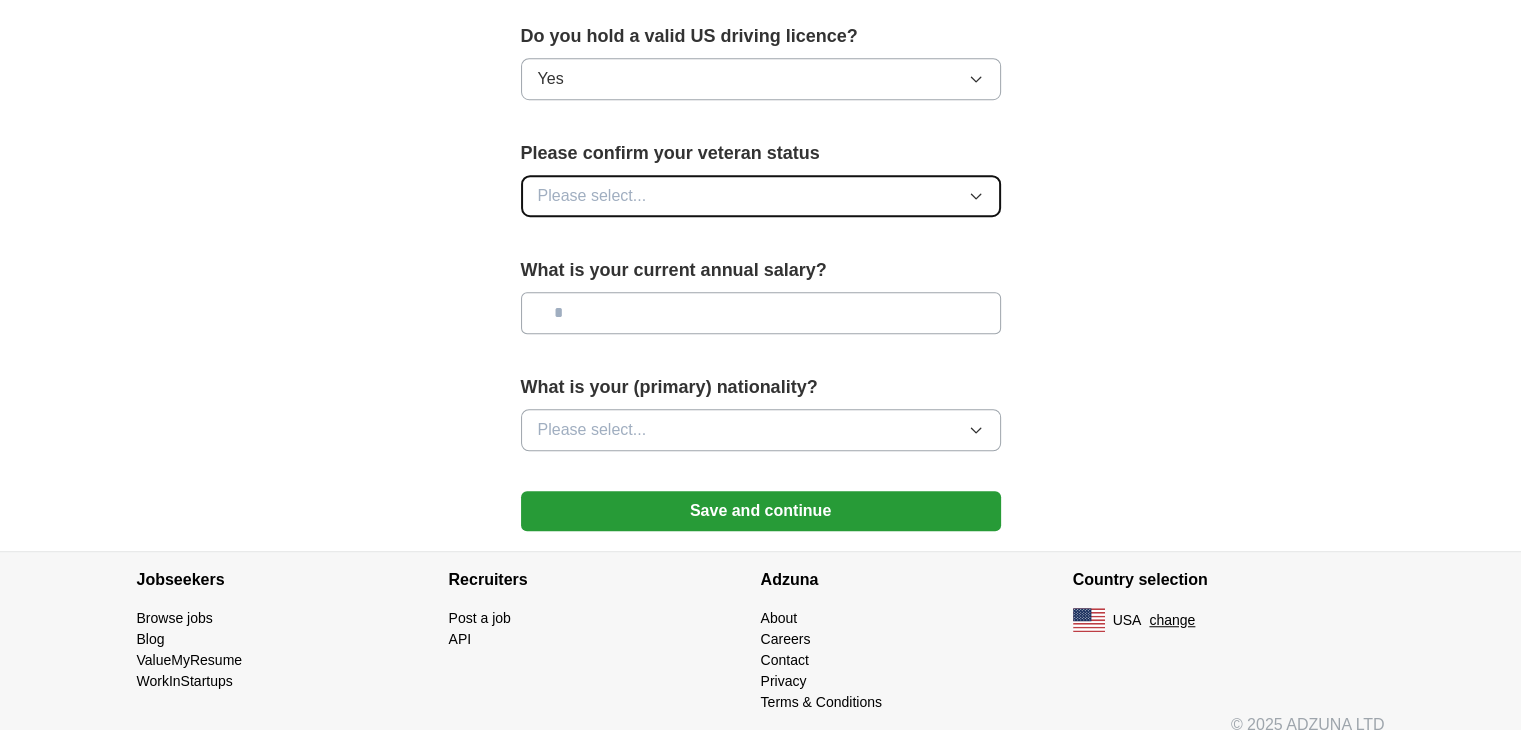 click on "Please select..." at bounding box center (761, 196) 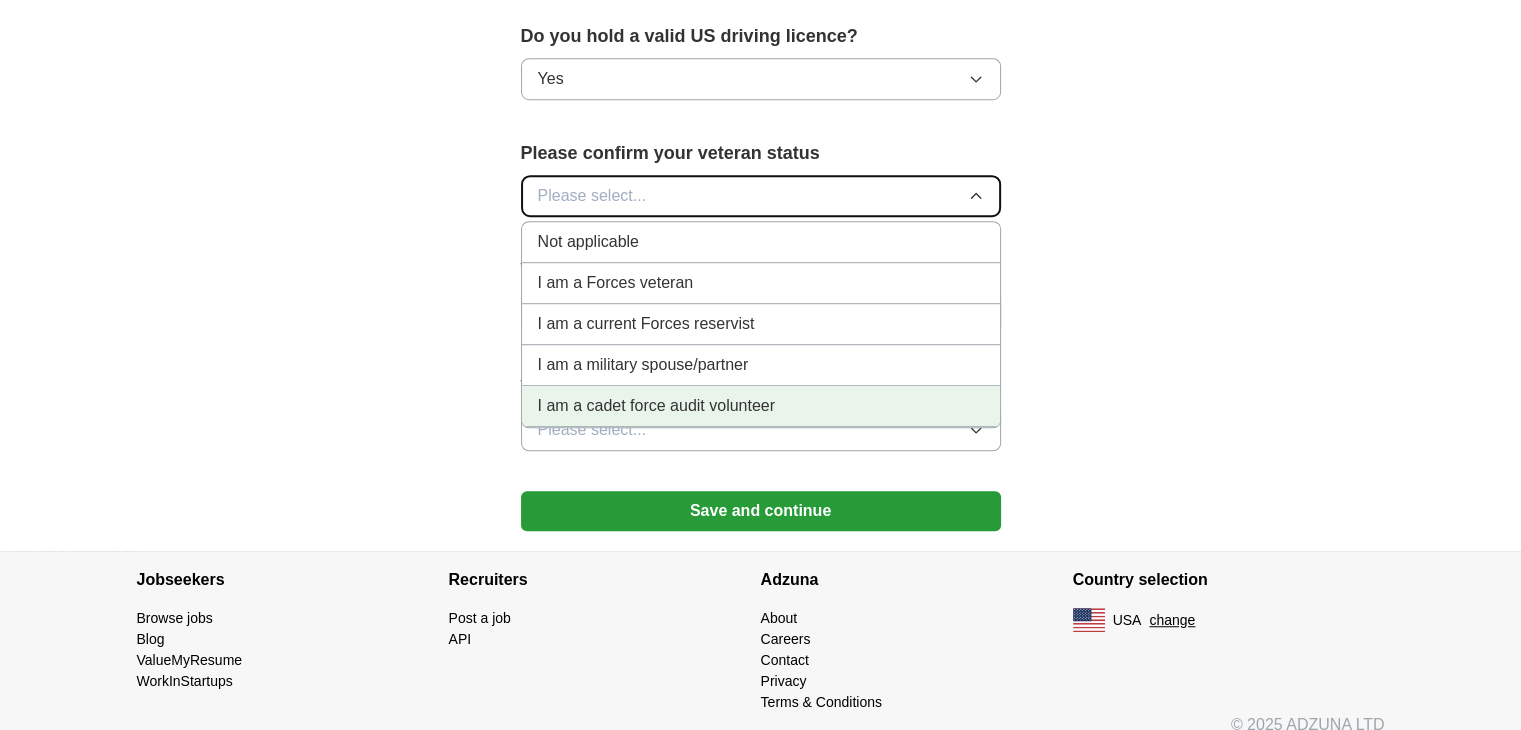scroll, scrollTop: 1317, scrollLeft: 0, axis: vertical 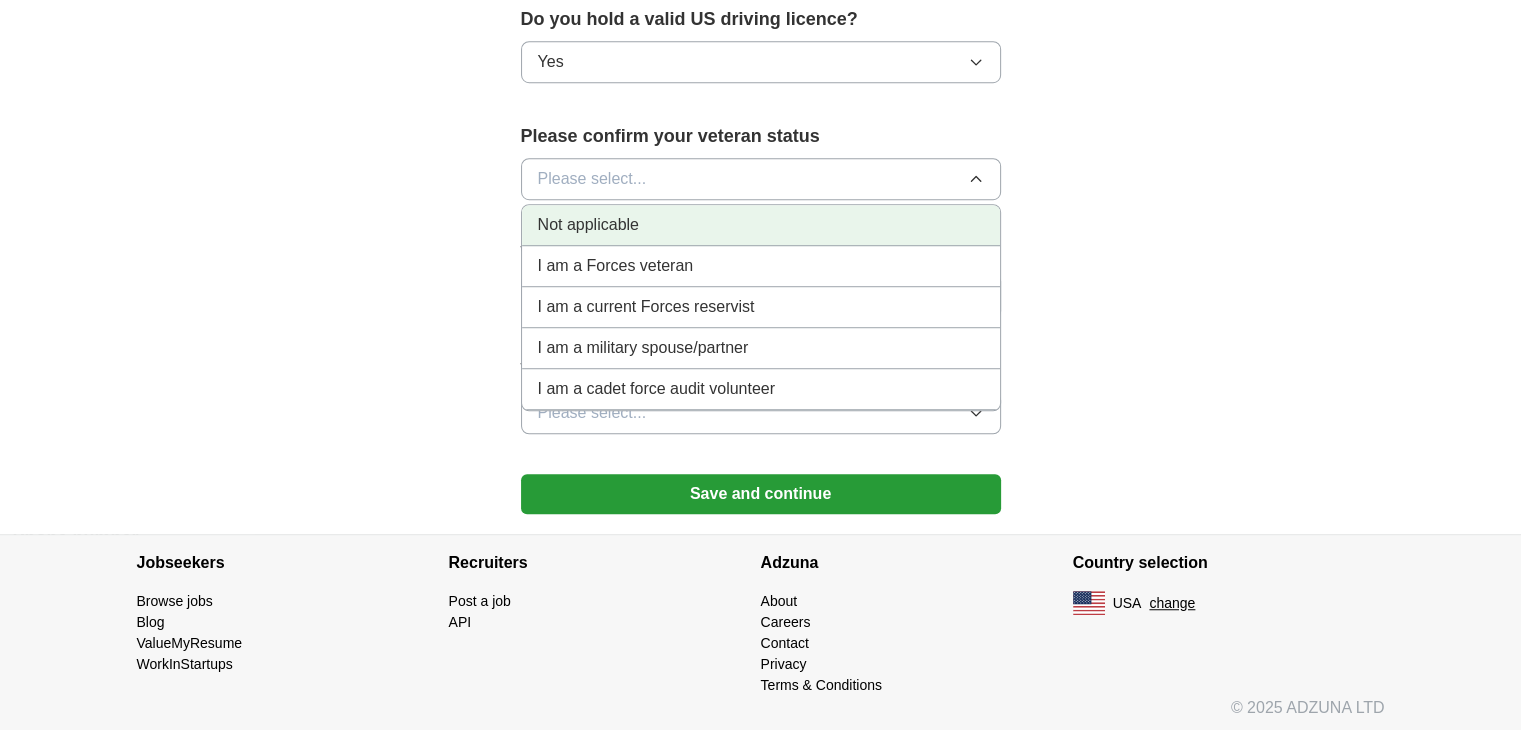 click on "Not applicable" at bounding box center [588, 225] 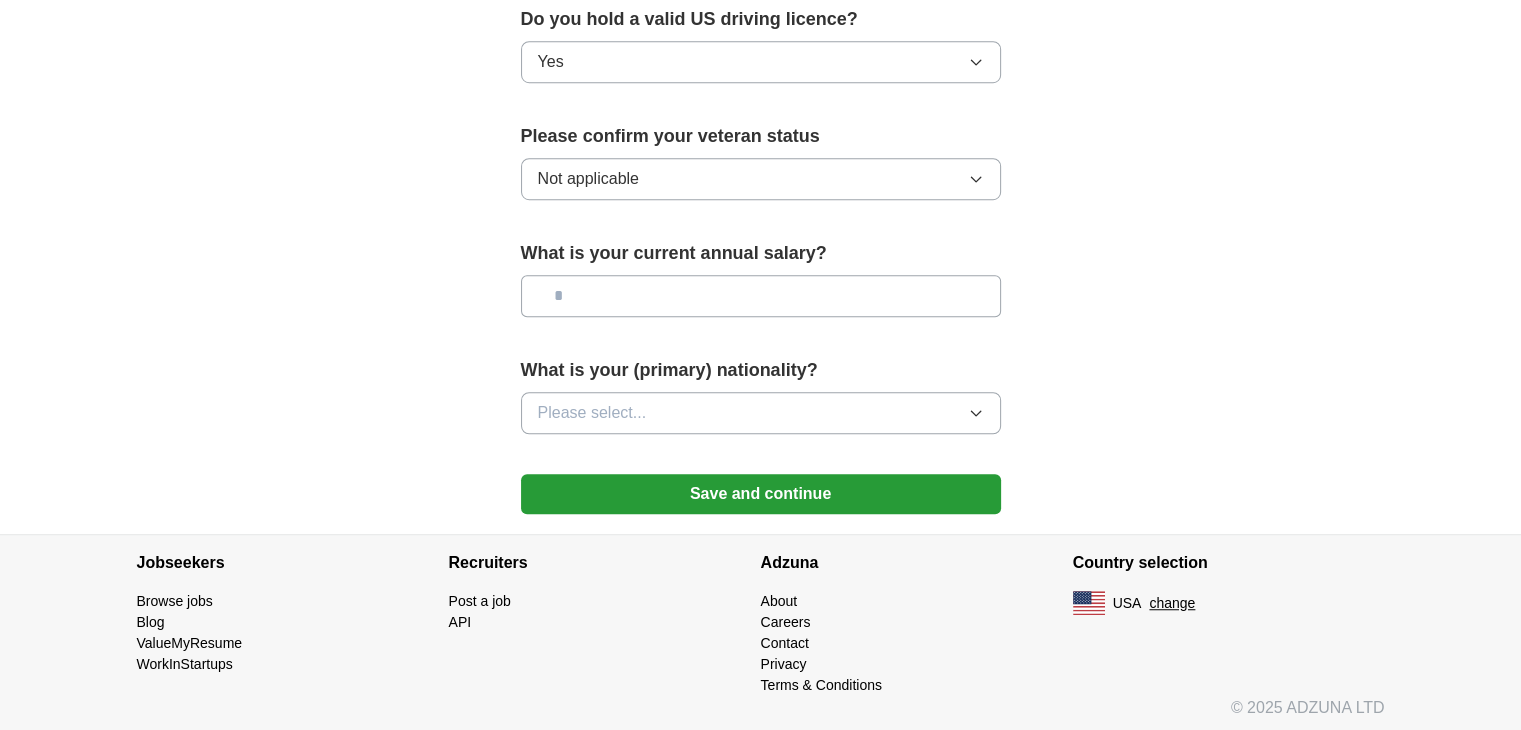 click at bounding box center [761, 296] 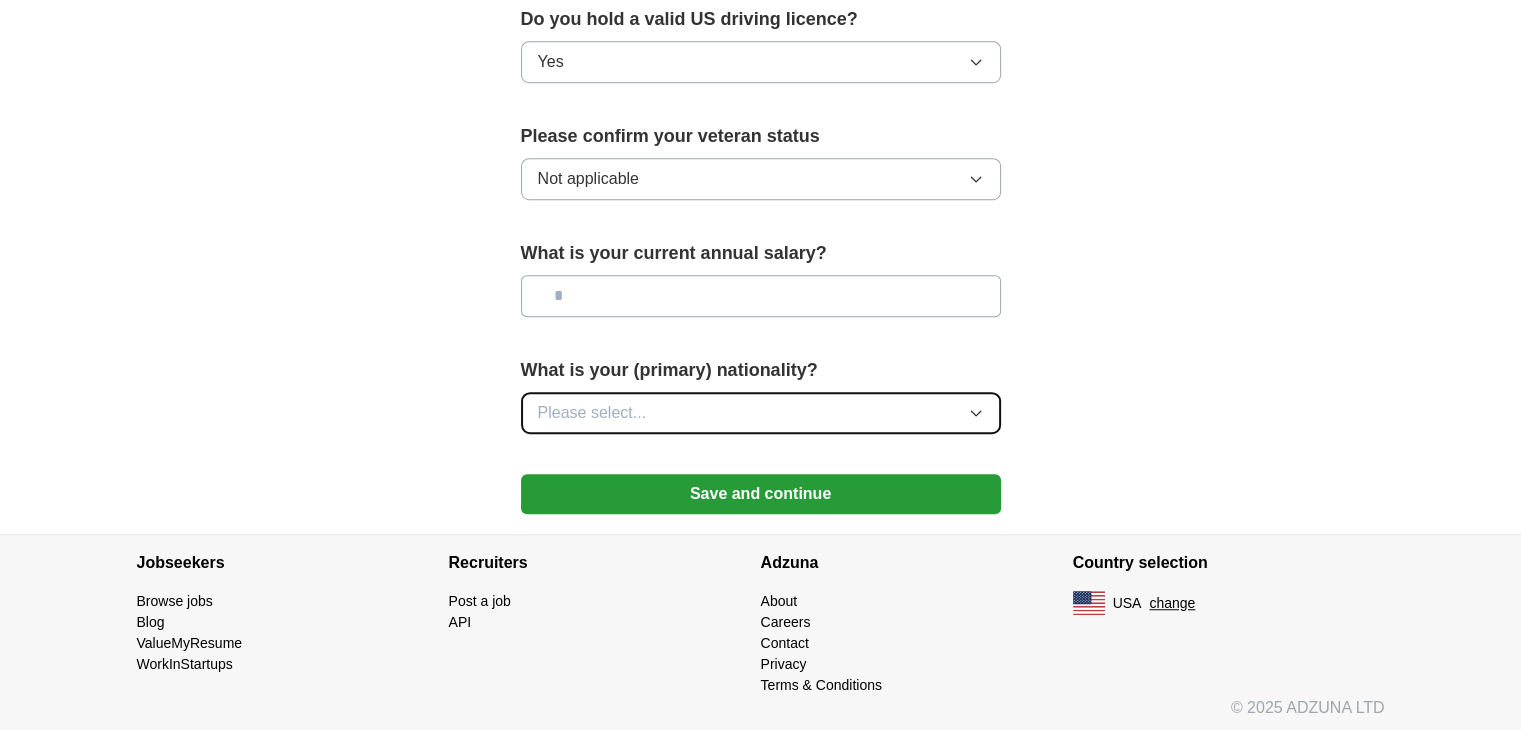 click 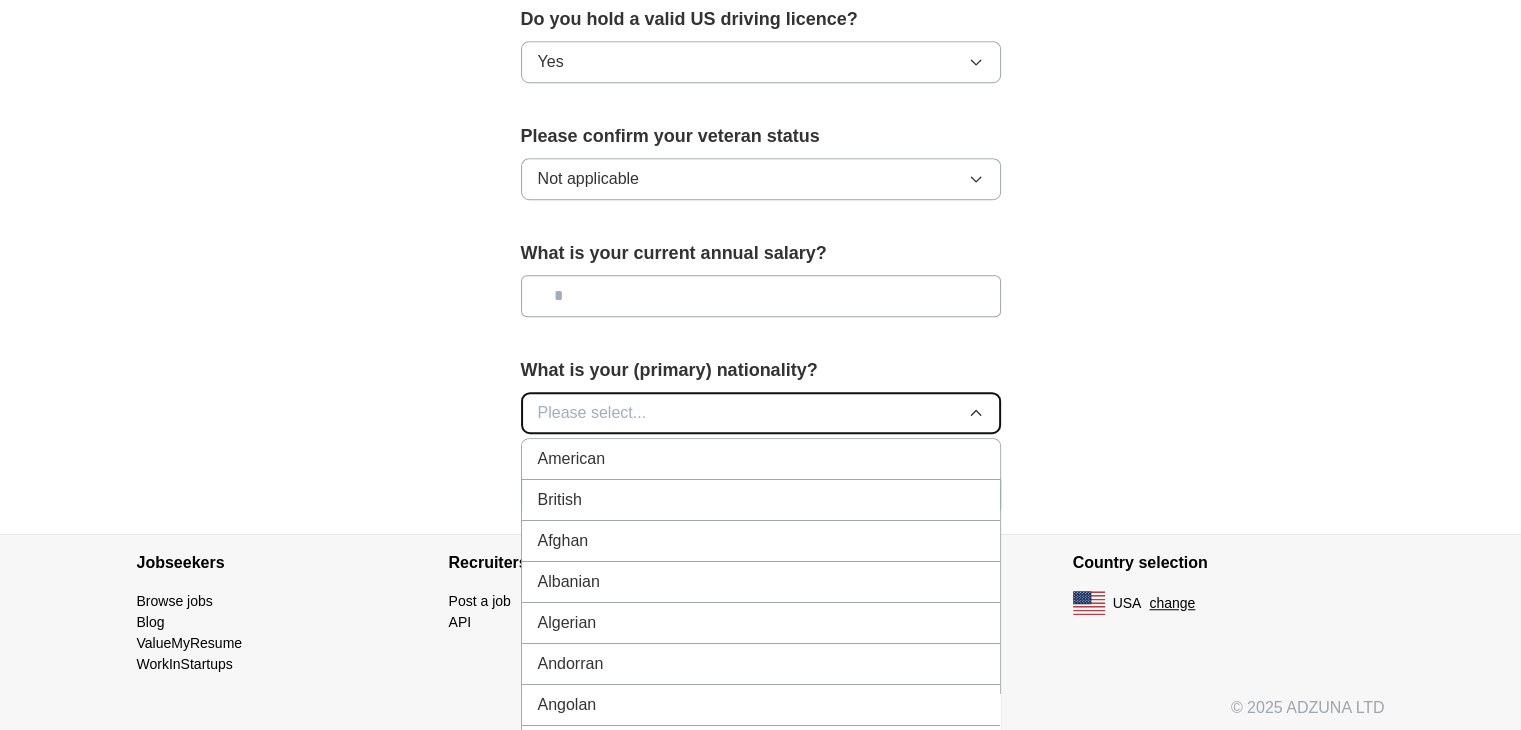 type 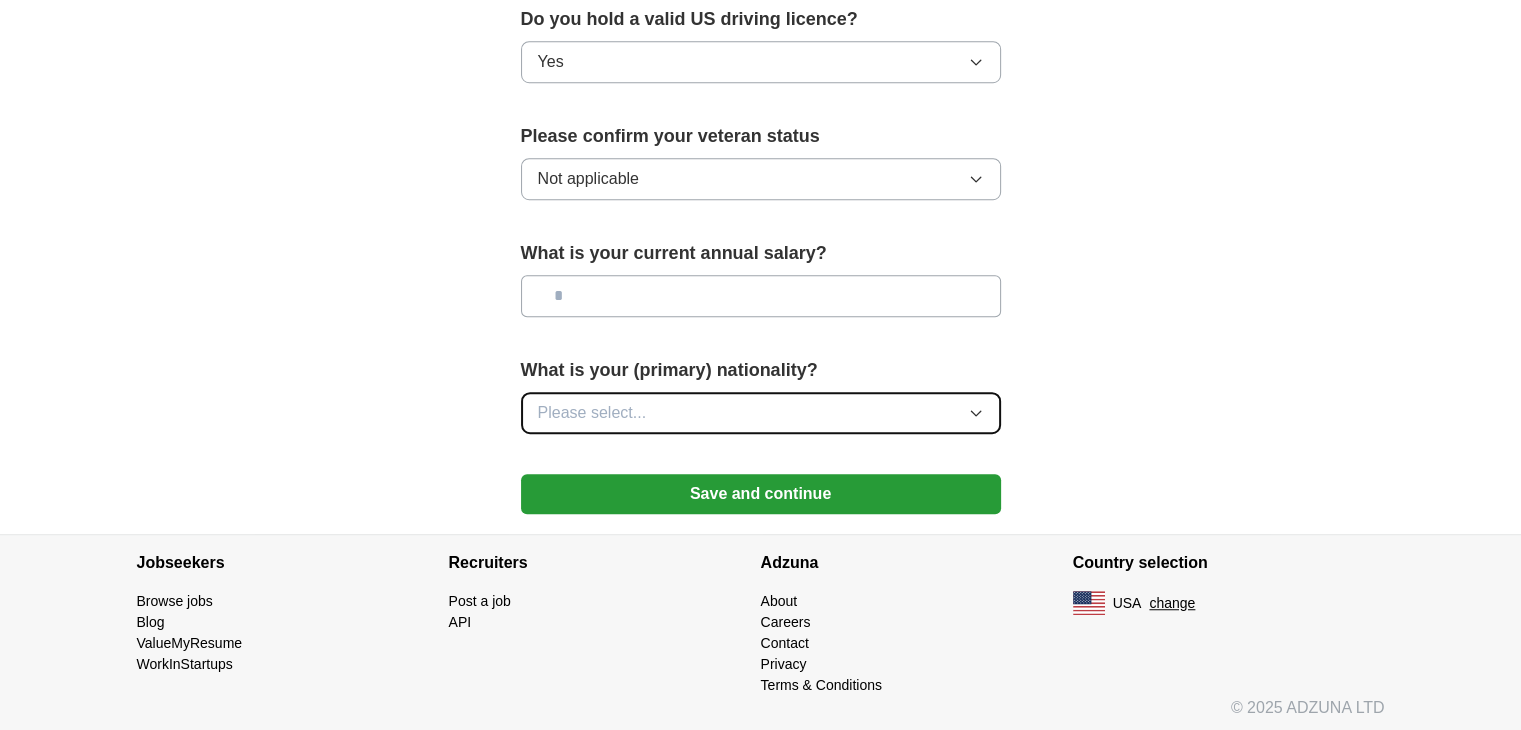 click on "Please select..." at bounding box center (592, 413) 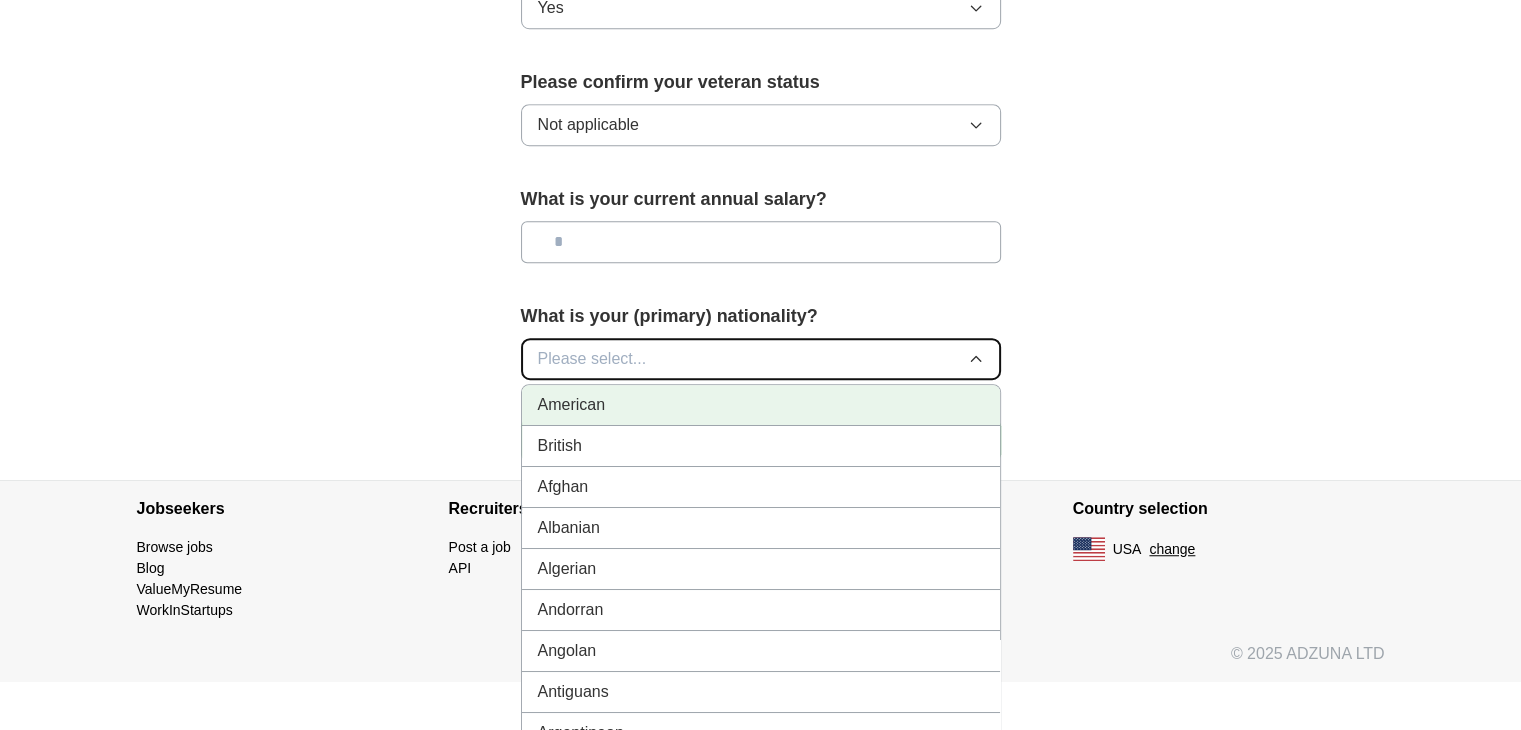 scroll, scrollTop: 1420, scrollLeft: 0, axis: vertical 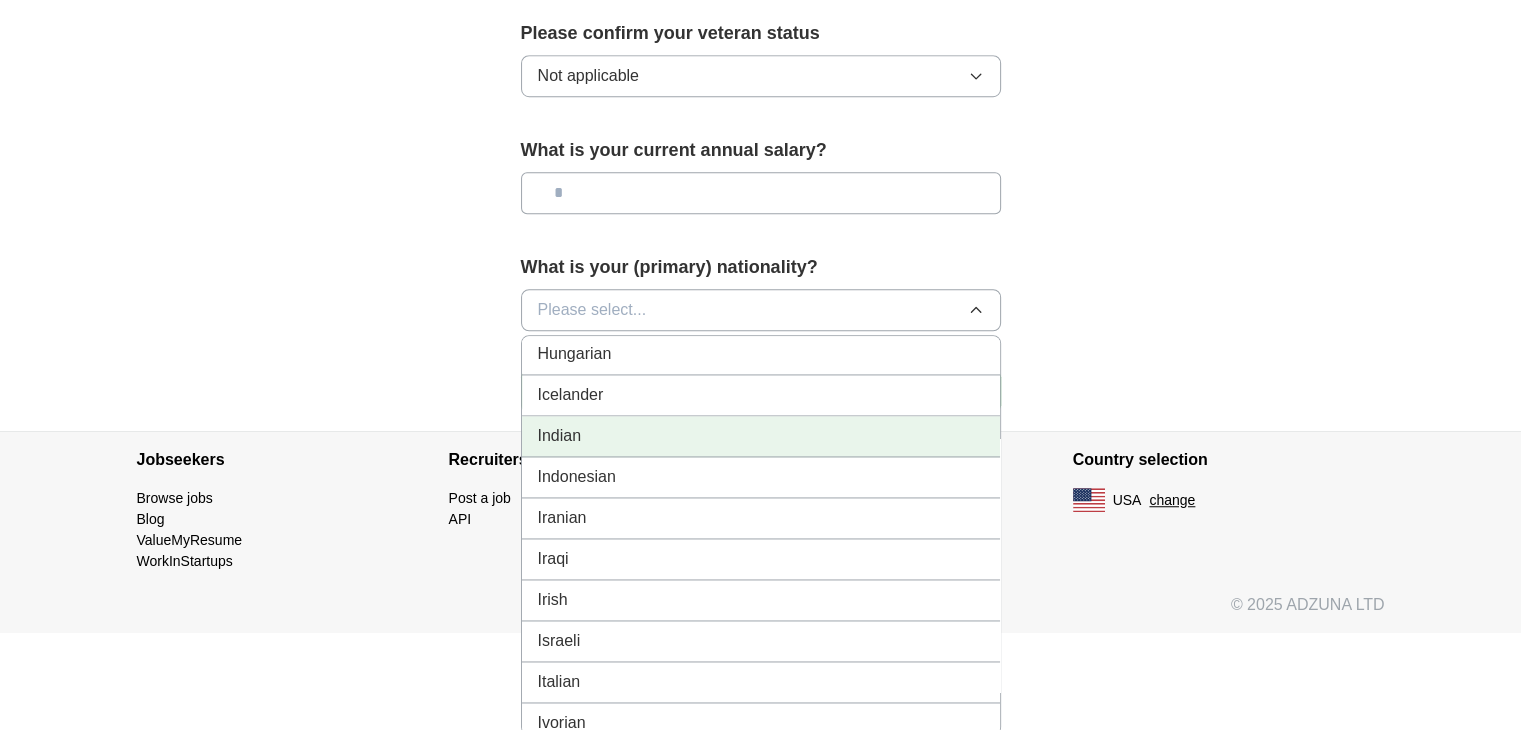 click on "Indian" at bounding box center [560, 436] 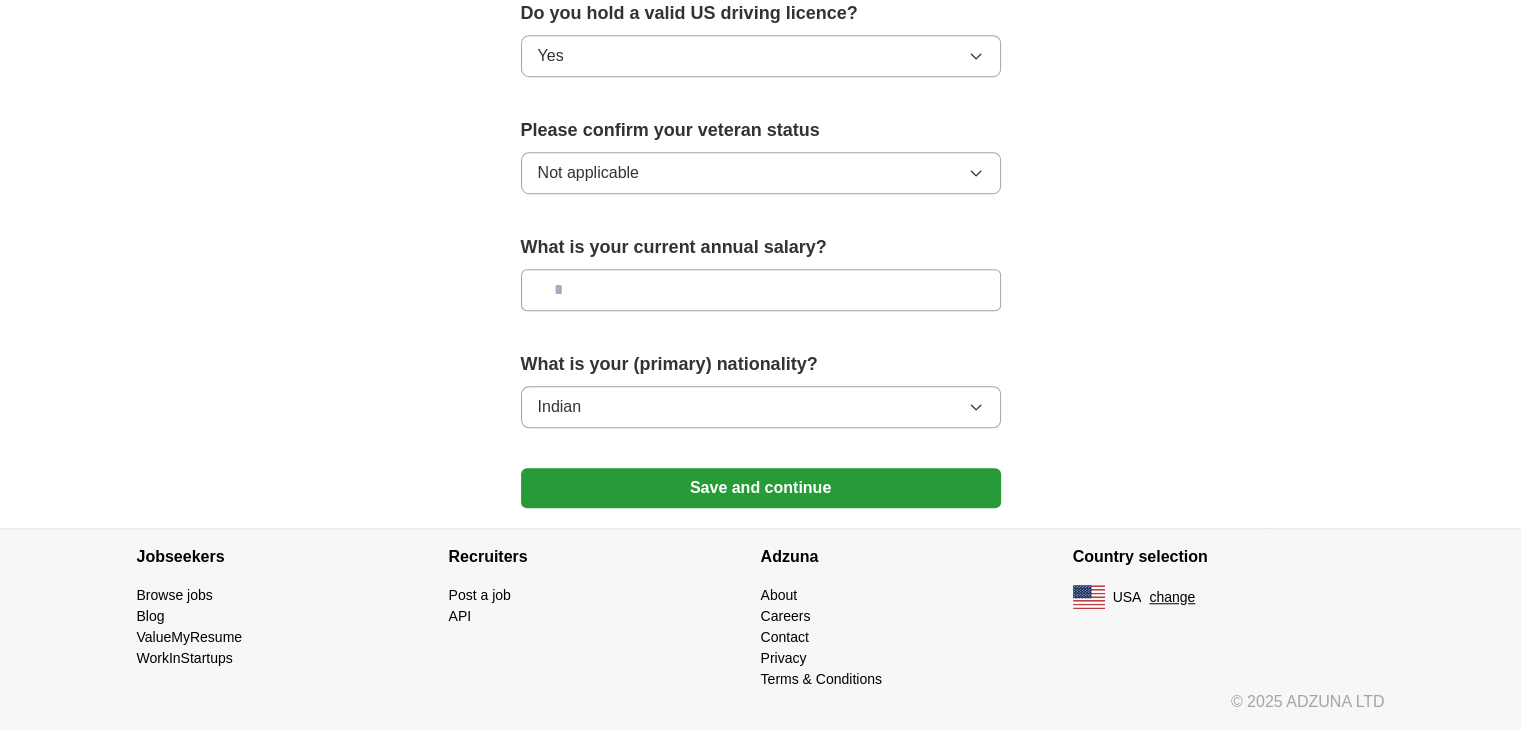 scroll, scrollTop: 1317, scrollLeft: 0, axis: vertical 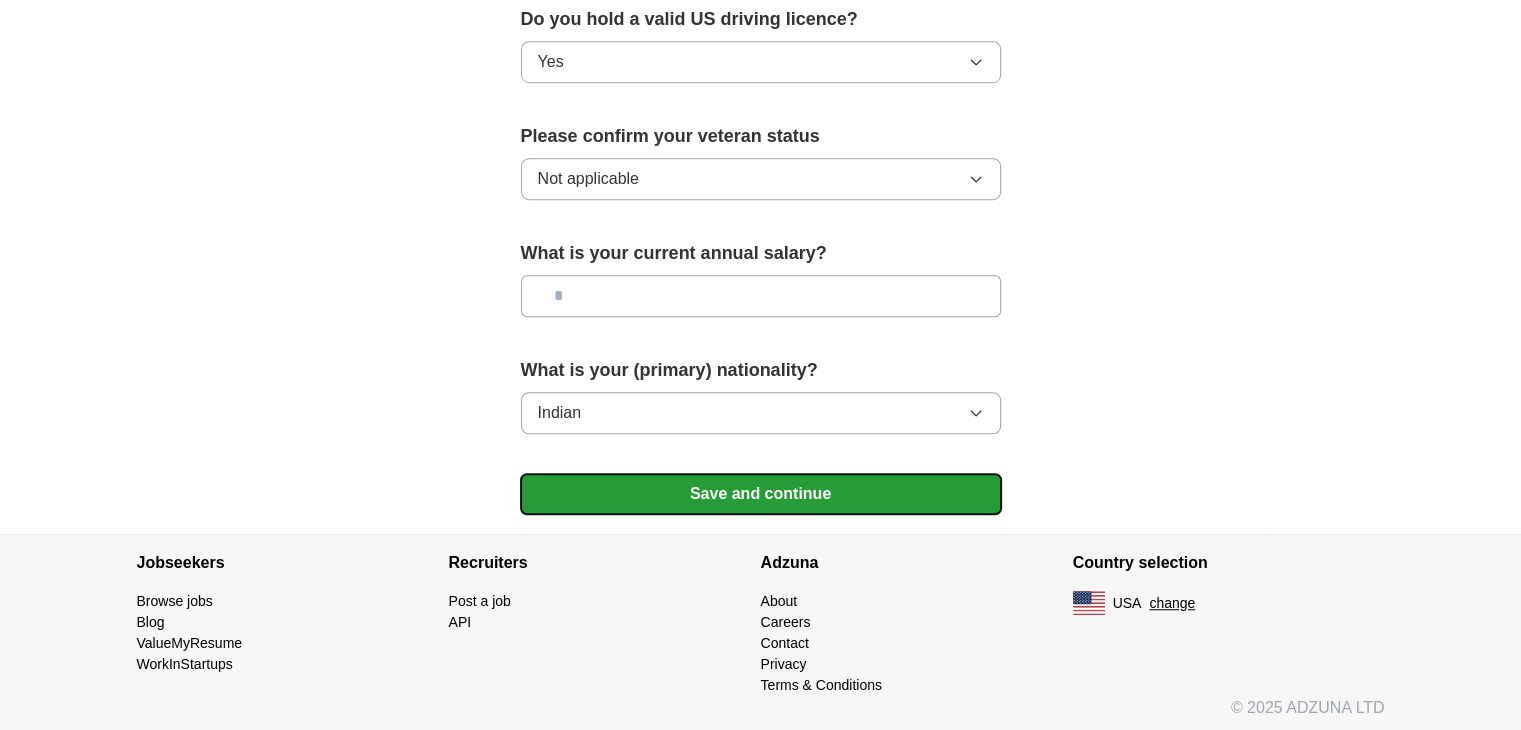 click on "Save and continue" at bounding box center [761, 494] 